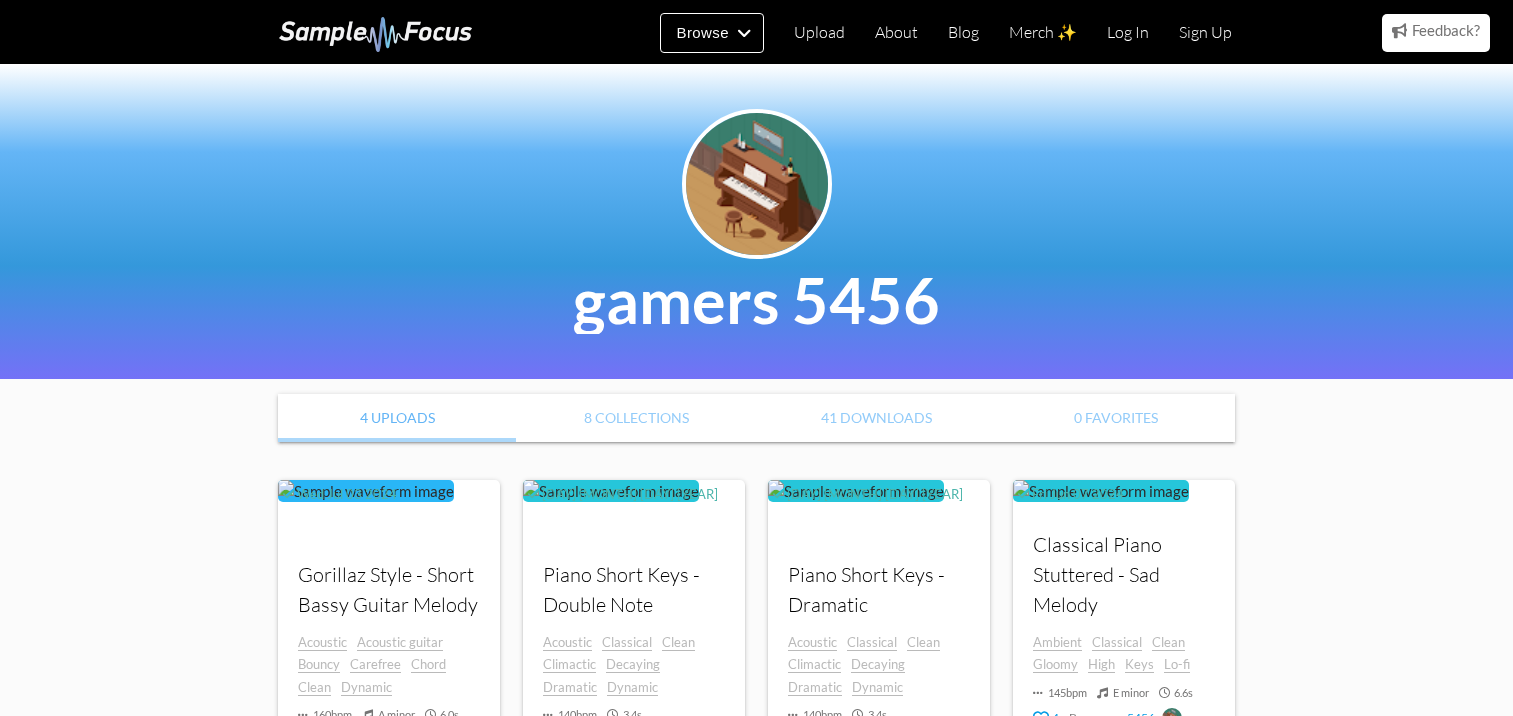 scroll, scrollTop: 0, scrollLeft: 0, axis: both 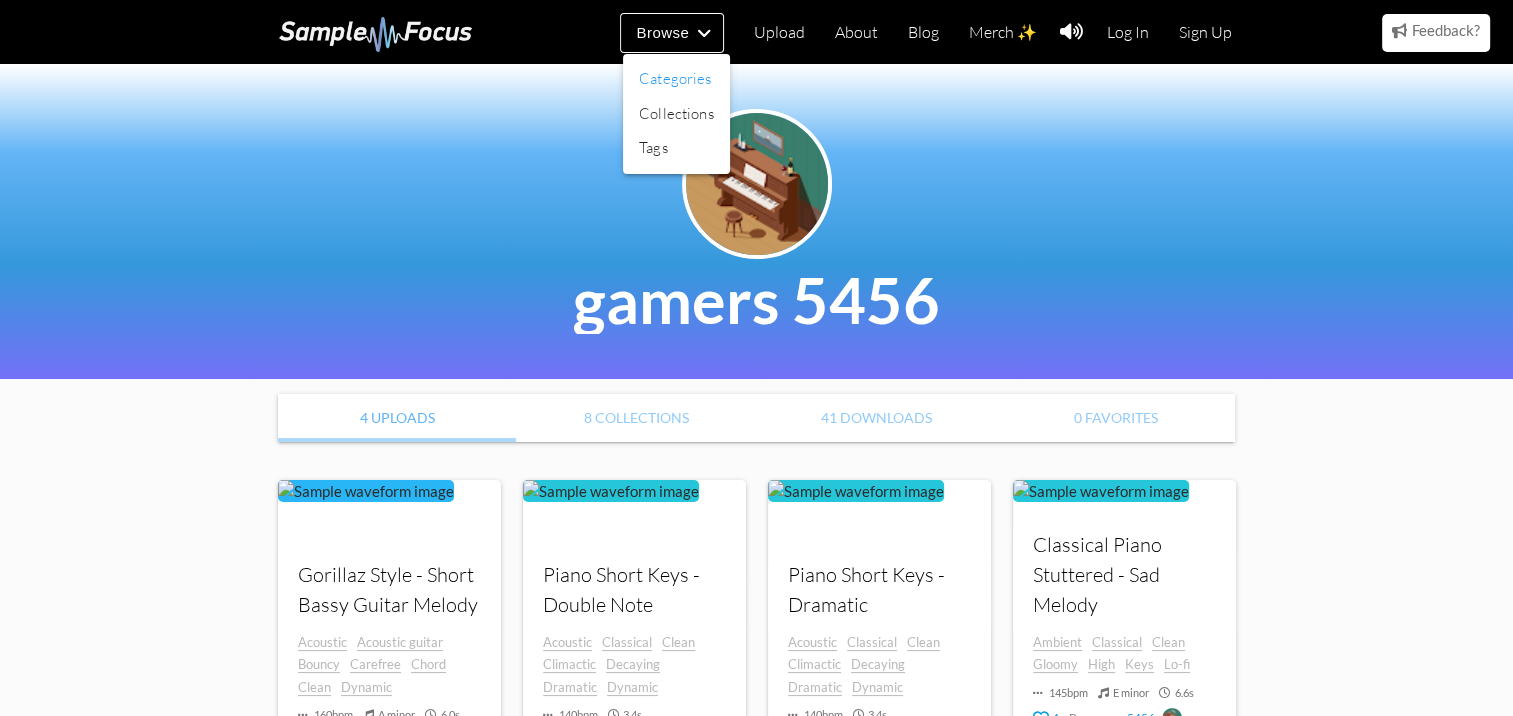 drag, startPoint x: 724, startPoint y: 28, endPoint x: 684, endPoint y: 81, distance: 66.4003 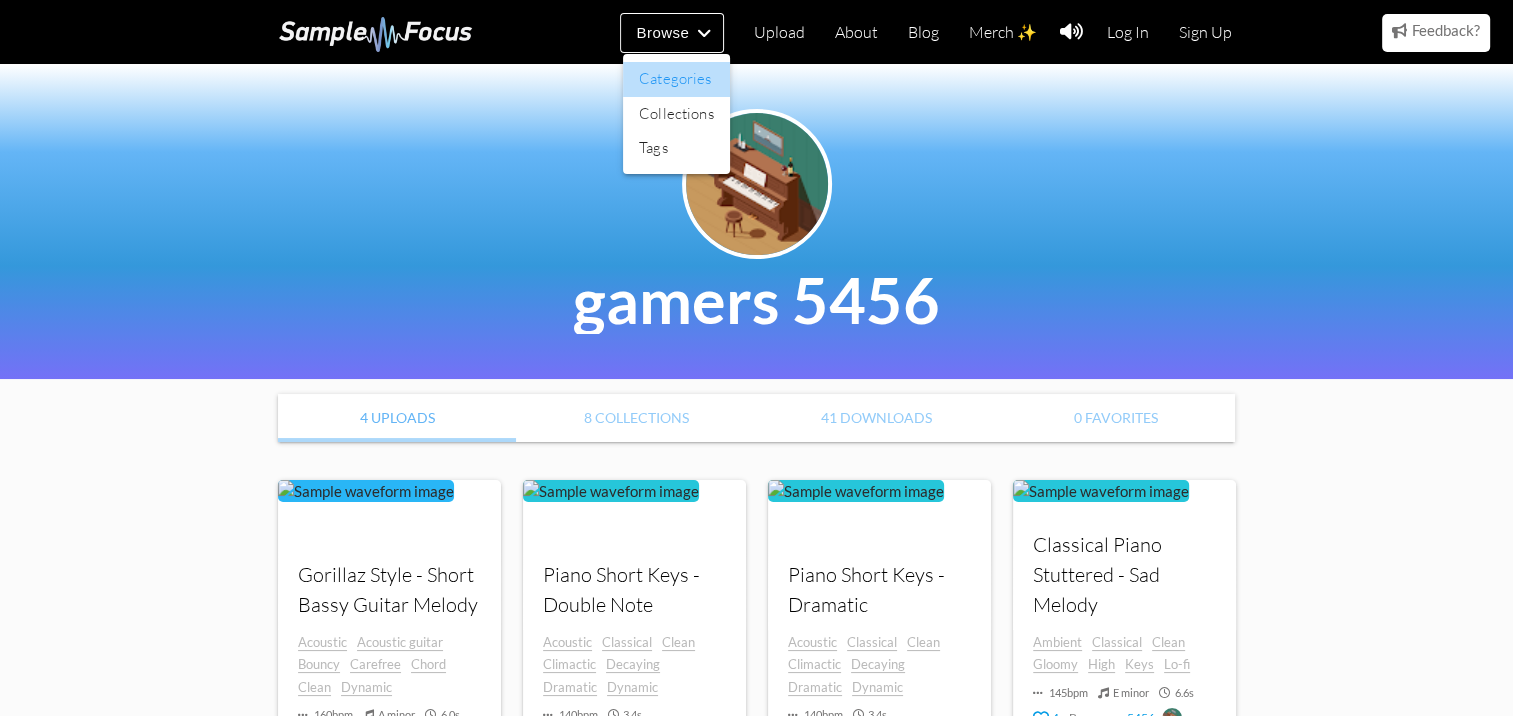 click on "Categories" at bounding box center [676, 79] 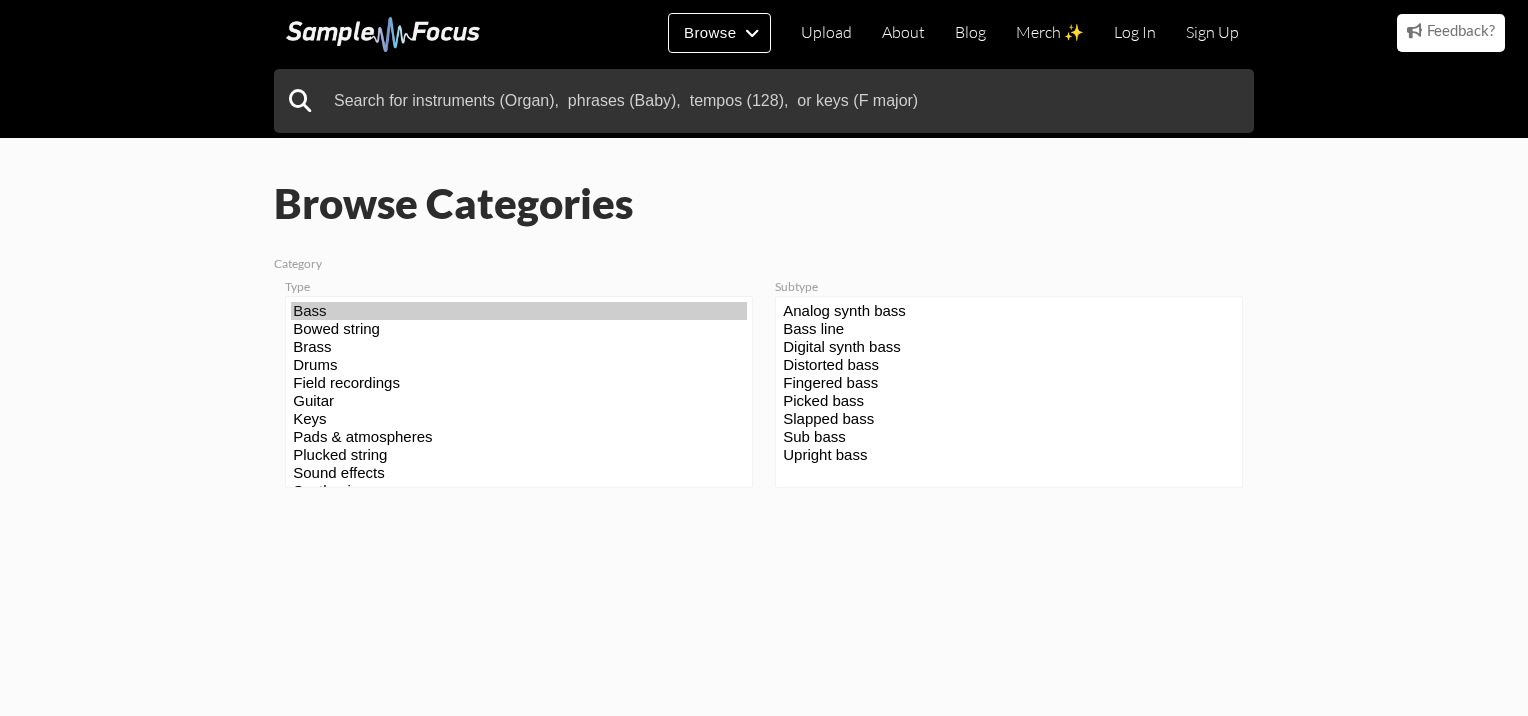 scroll, scrollTop: 0, scrollLeft: 0, axis: both 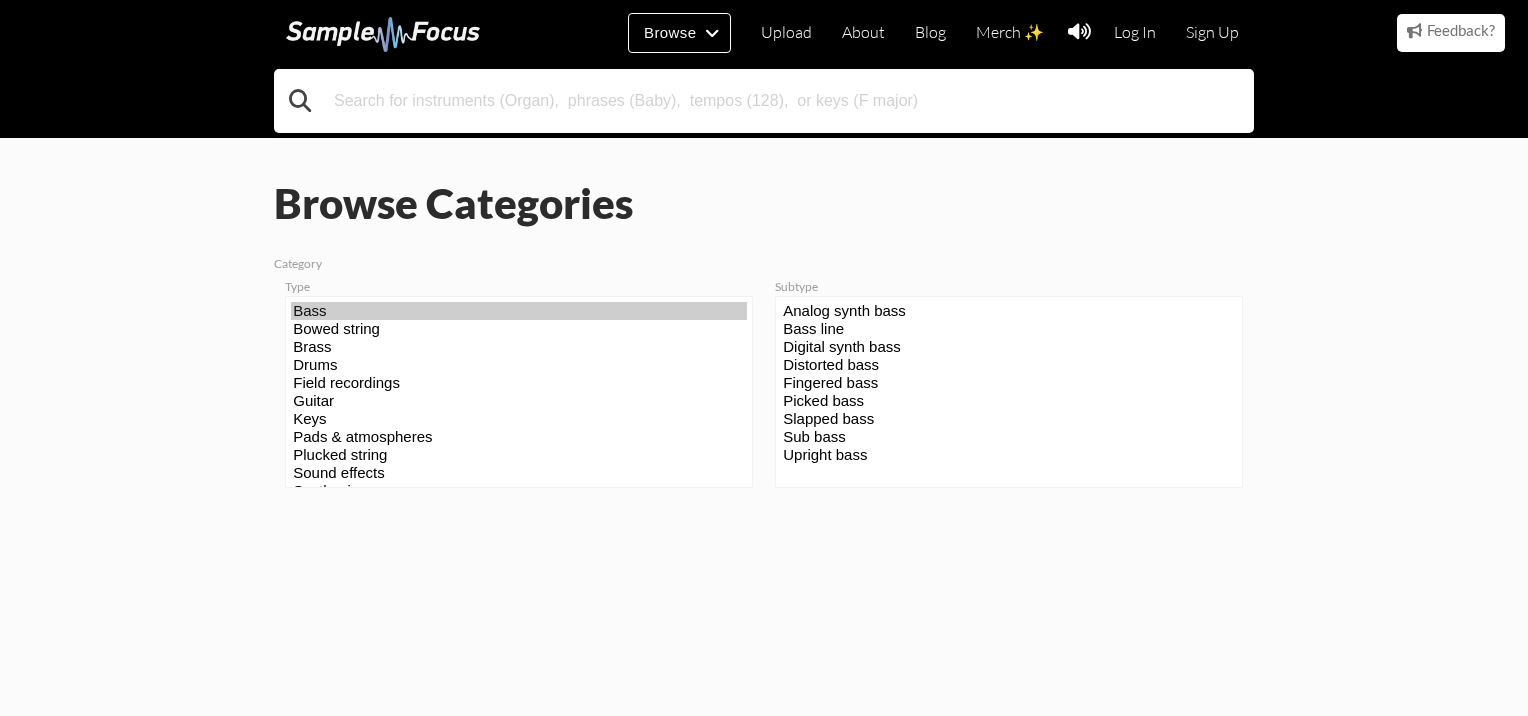 click at bounding box center [764, 101] 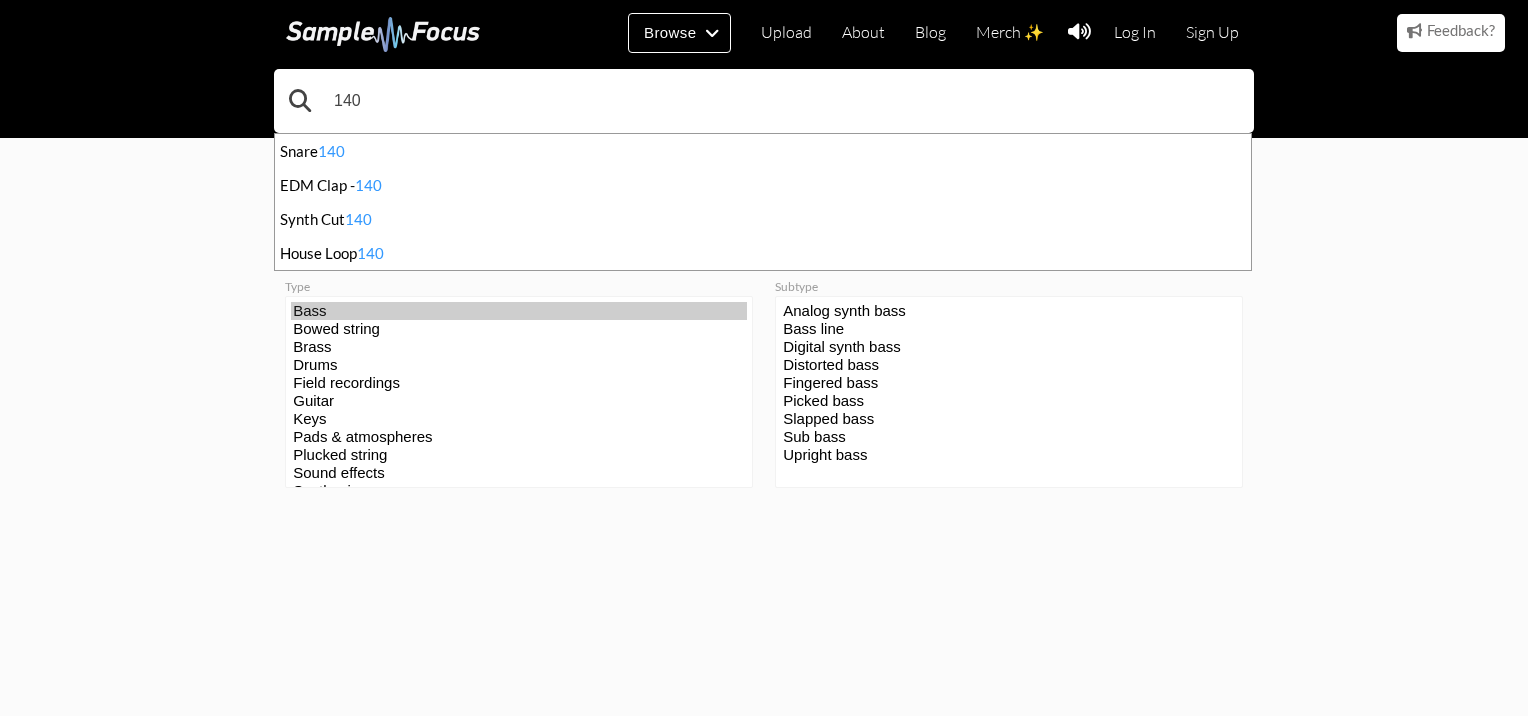 click on "140" at bounding box center (764, 101) 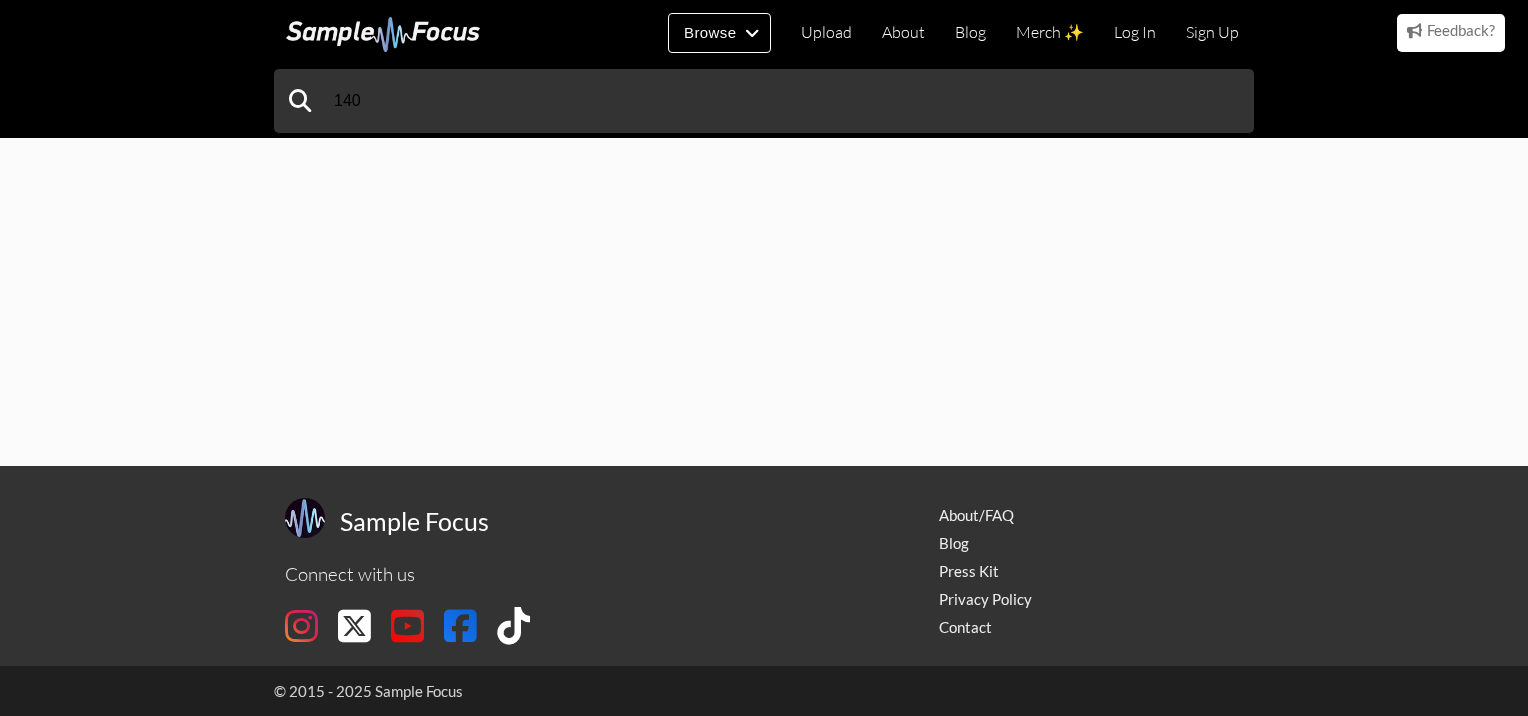 scroll, scrollTop: 0, scrollLeft: 0, axis: both 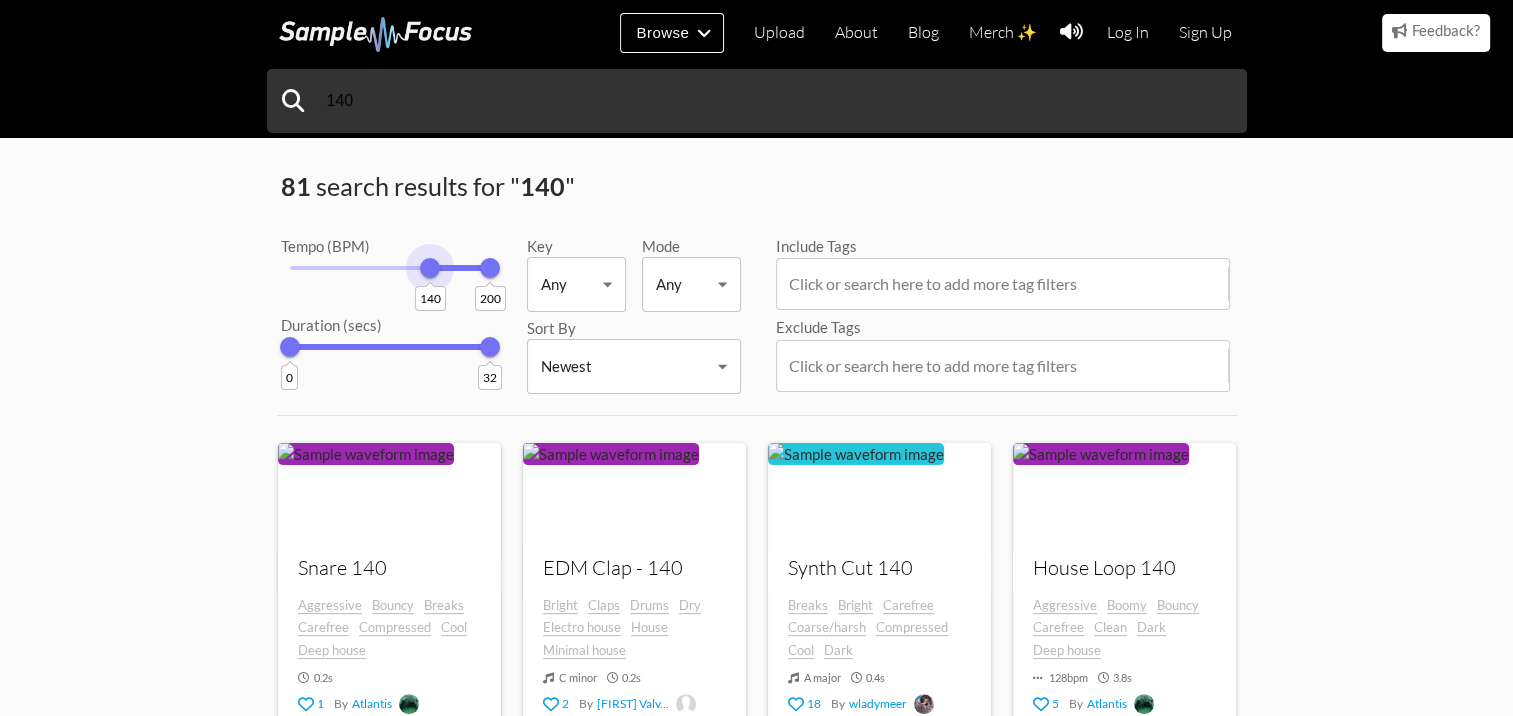 drag, startPoint x: 288, startPoint y: 268, endPoint x: 430, endPoint y: 345, distance: 161.53328 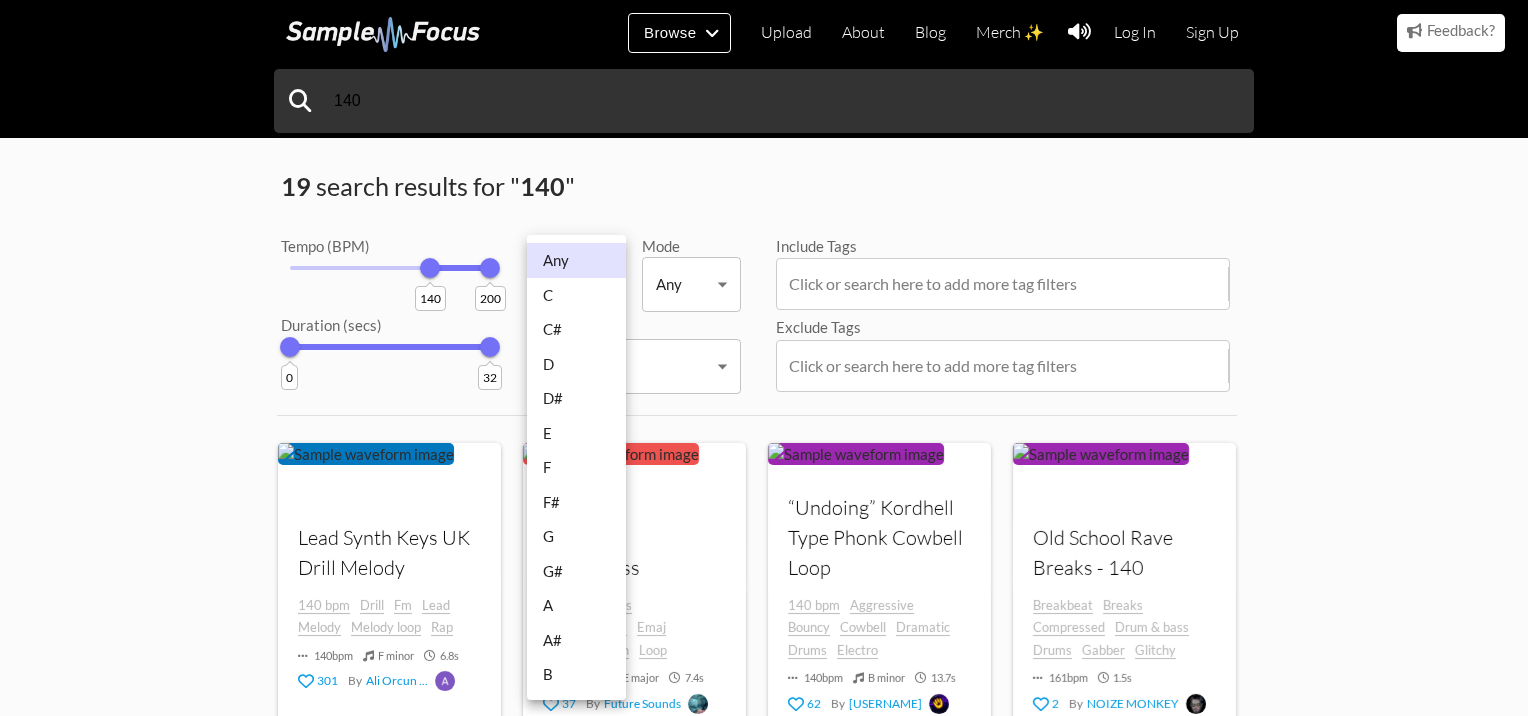 click on "Browse
Upload
About
Blog
Merch ✨
Log In
Sign Up
Categories
Tags
Collections
Upload
About
Blog
Merch ✨
Log In
Sign Up
140
19    search results for " 140 " Tempo (BPM) 140 200 Duration (secs) 0 32 Key Any Any ​ Mode Any Any ​ Sort By Newest Newest ​ Include Tags Click or search here to add more tag filters Exclude Tags Click or search here to add more tag filters Your browser does not support the audio  element. 140 bpm Fm" at bounding box center (764, 1222) 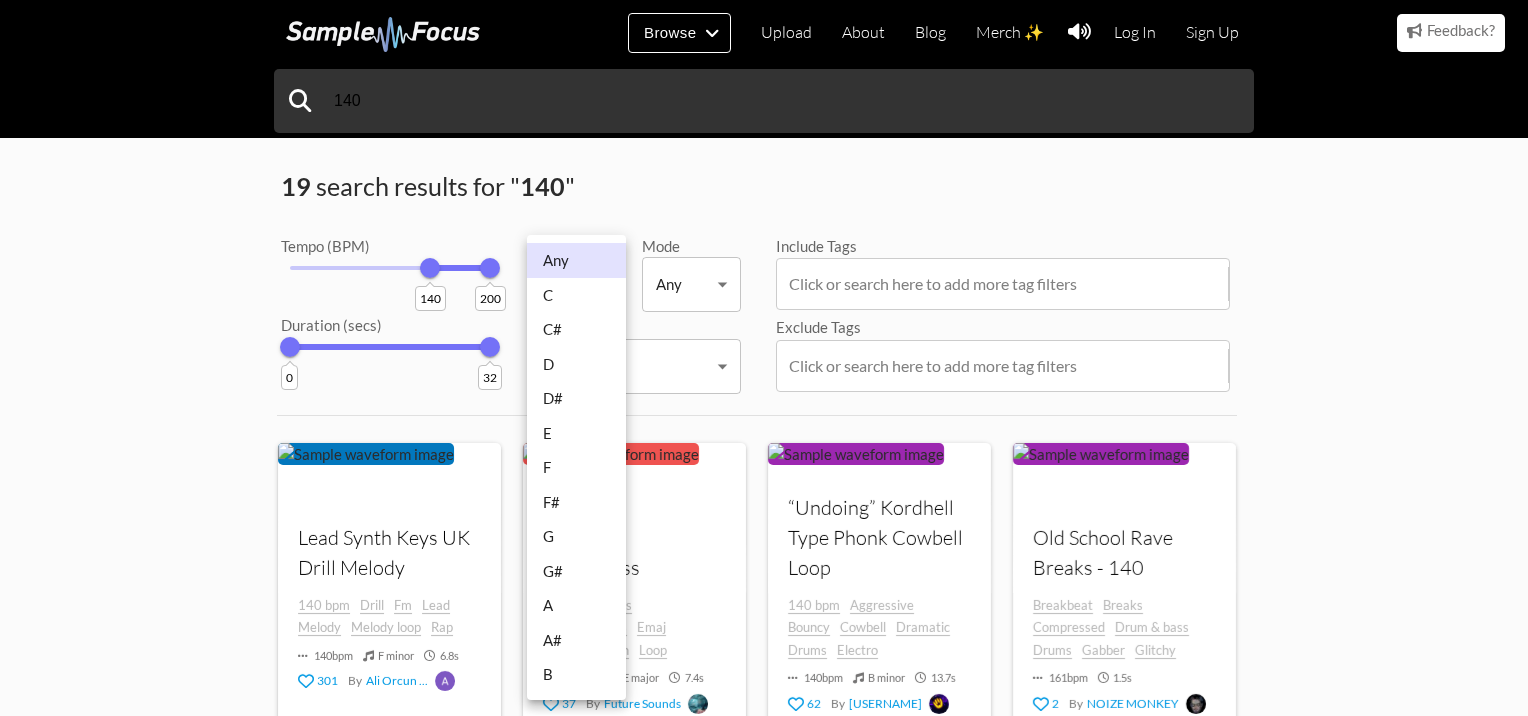 click on "A" at bounding box center [576, 605] 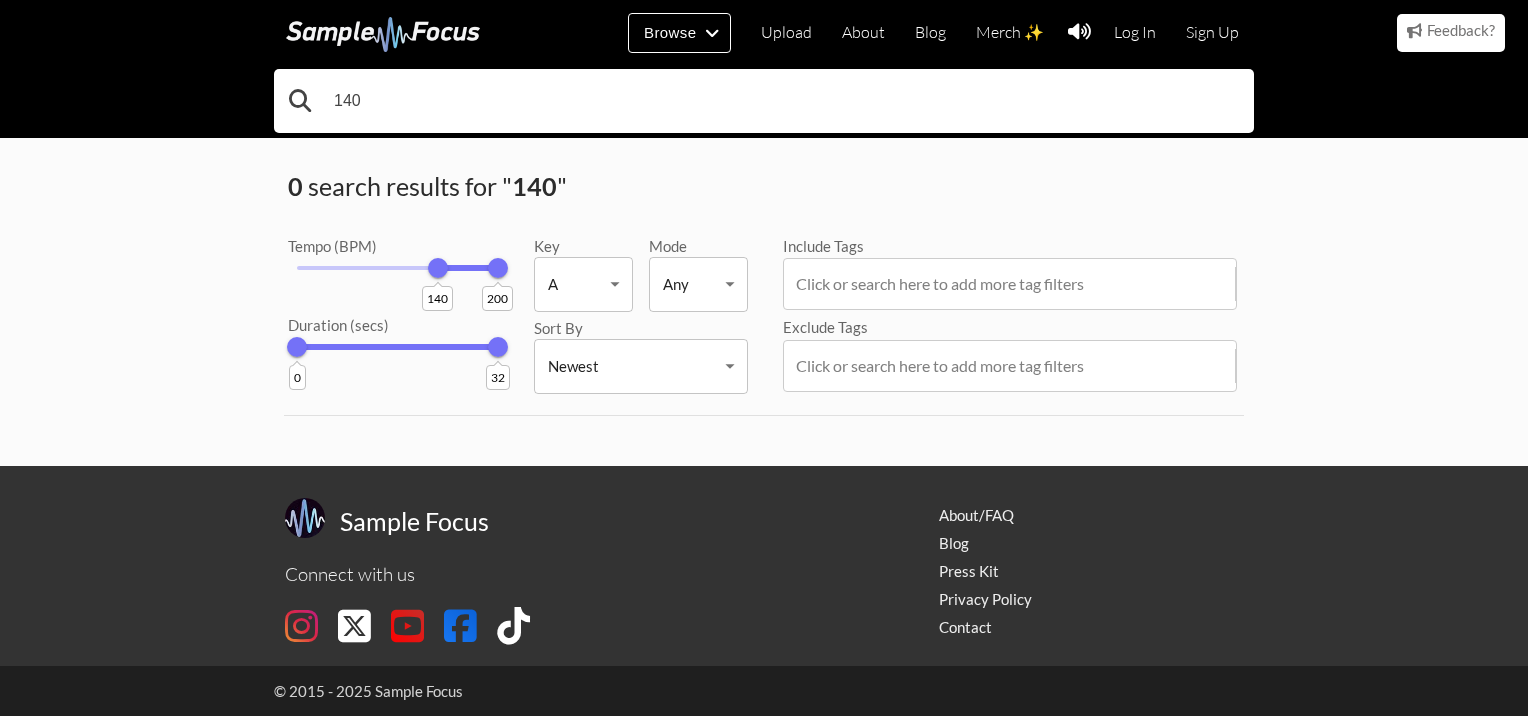click on "140" at bounding box center [764, 101] 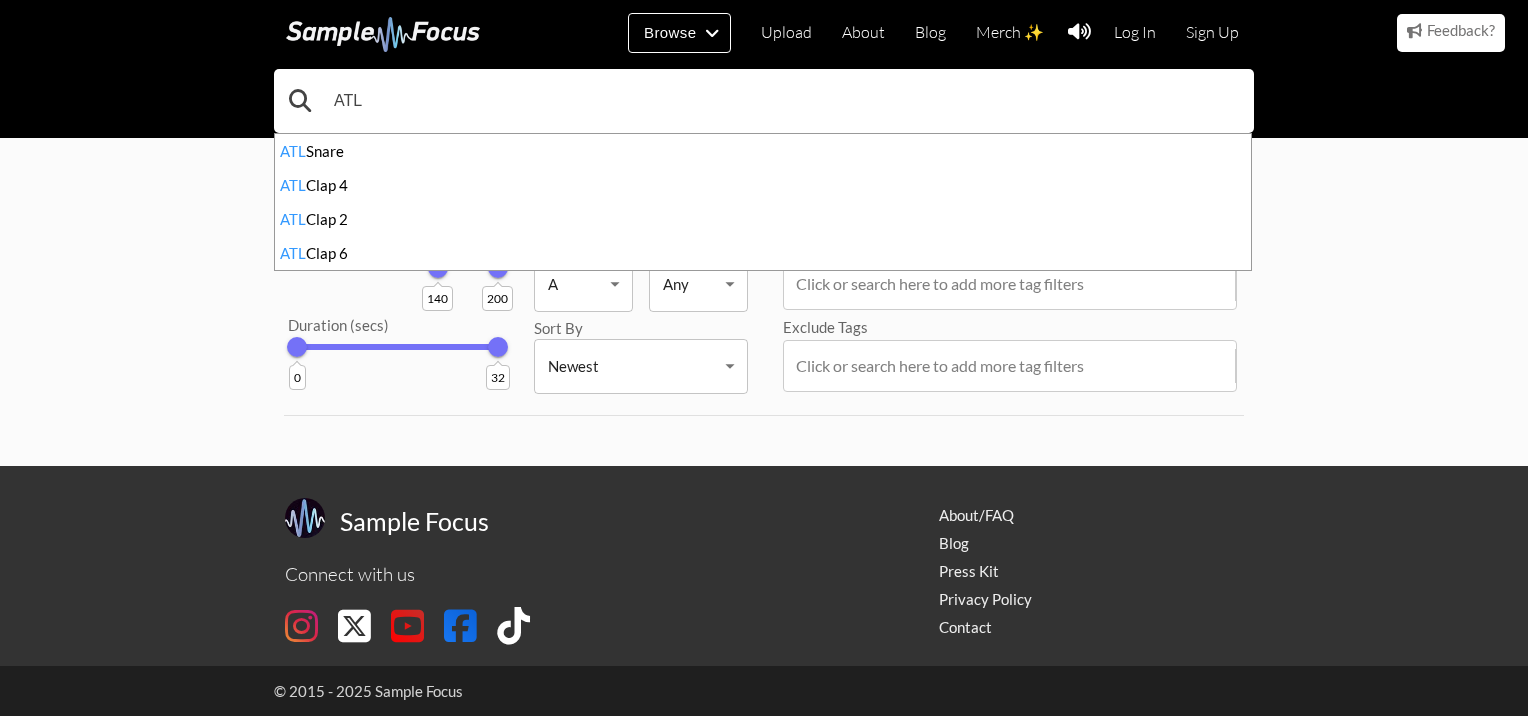 type on "ATL" 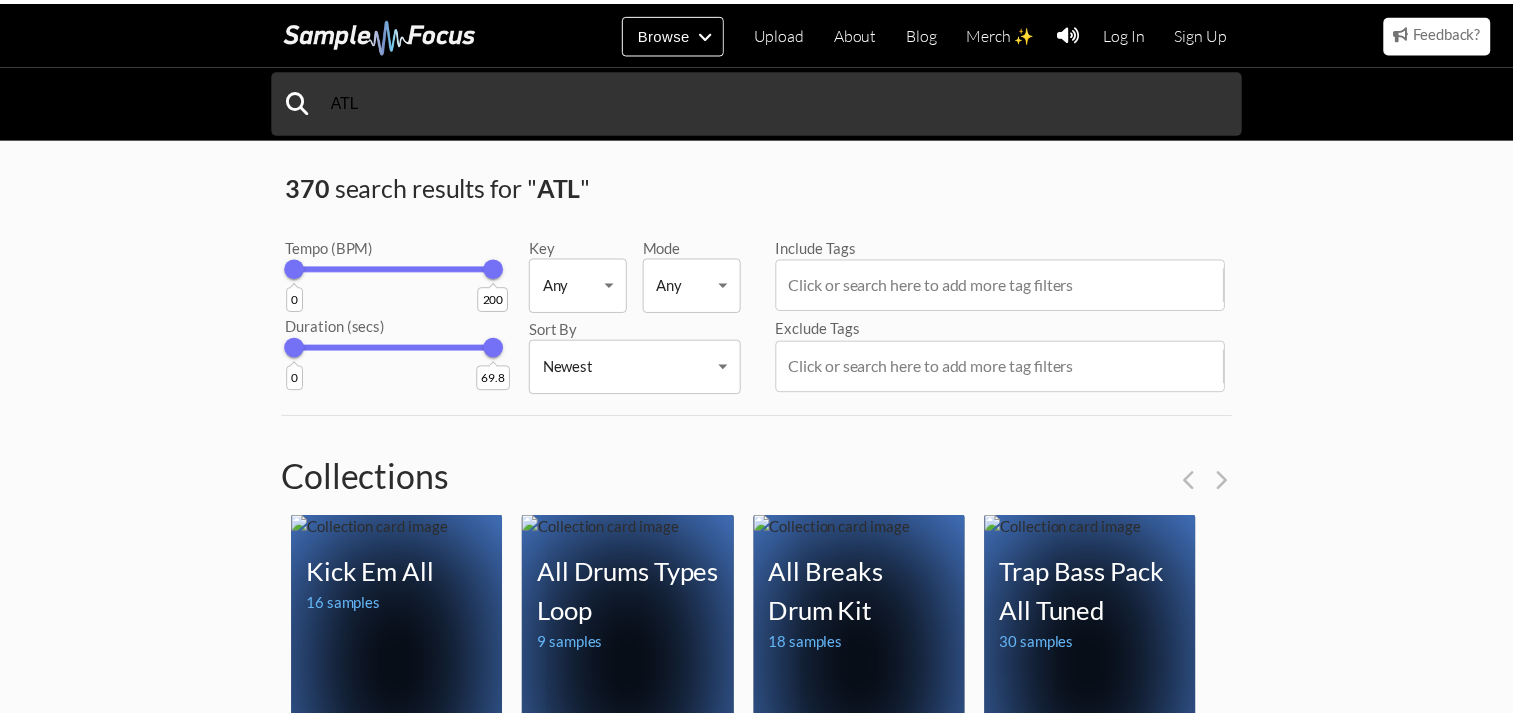 scroll, scrollTop: 0, scrollLeft: 0, axis: both 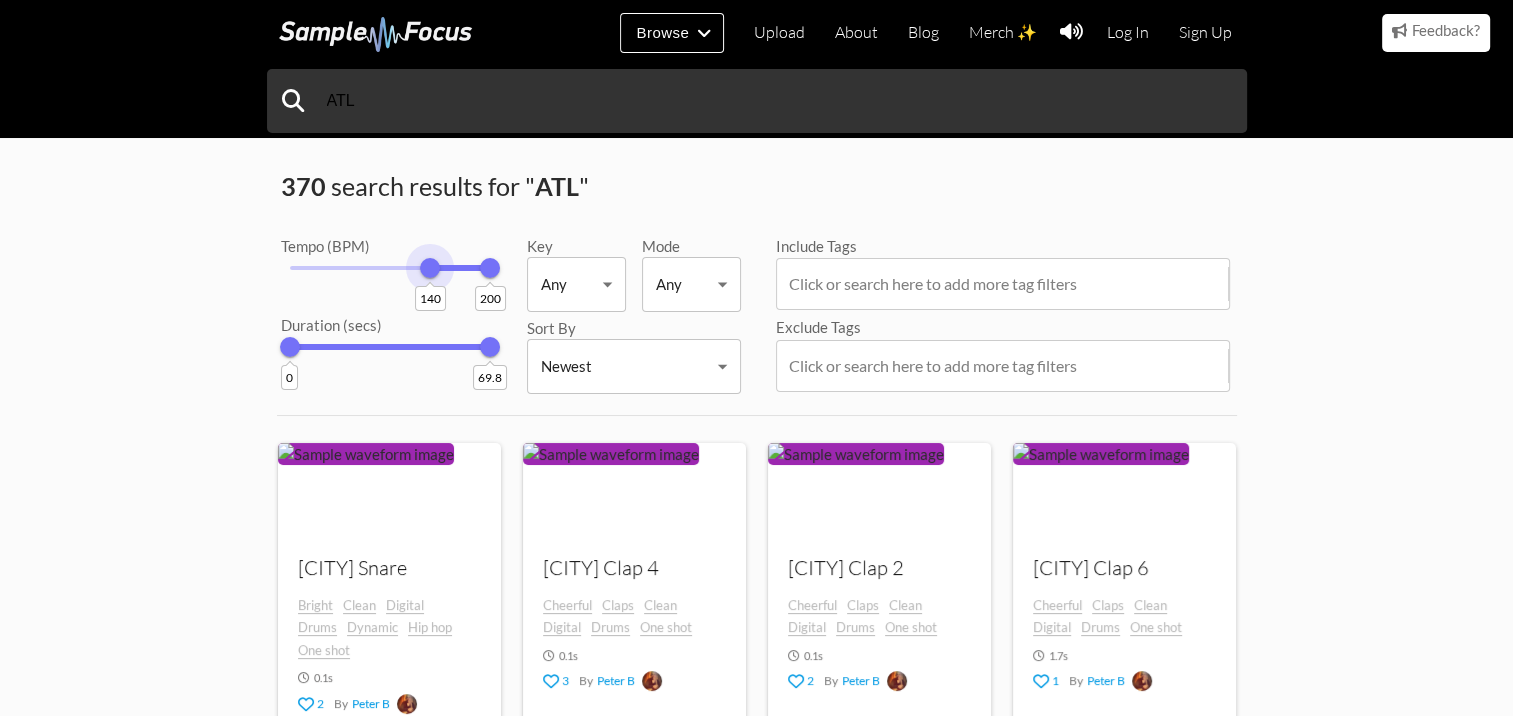 drag, startPoint x: 295, startPoint y: 273, endPoint x: 430, endPoint y: 330, distance: 146.5401 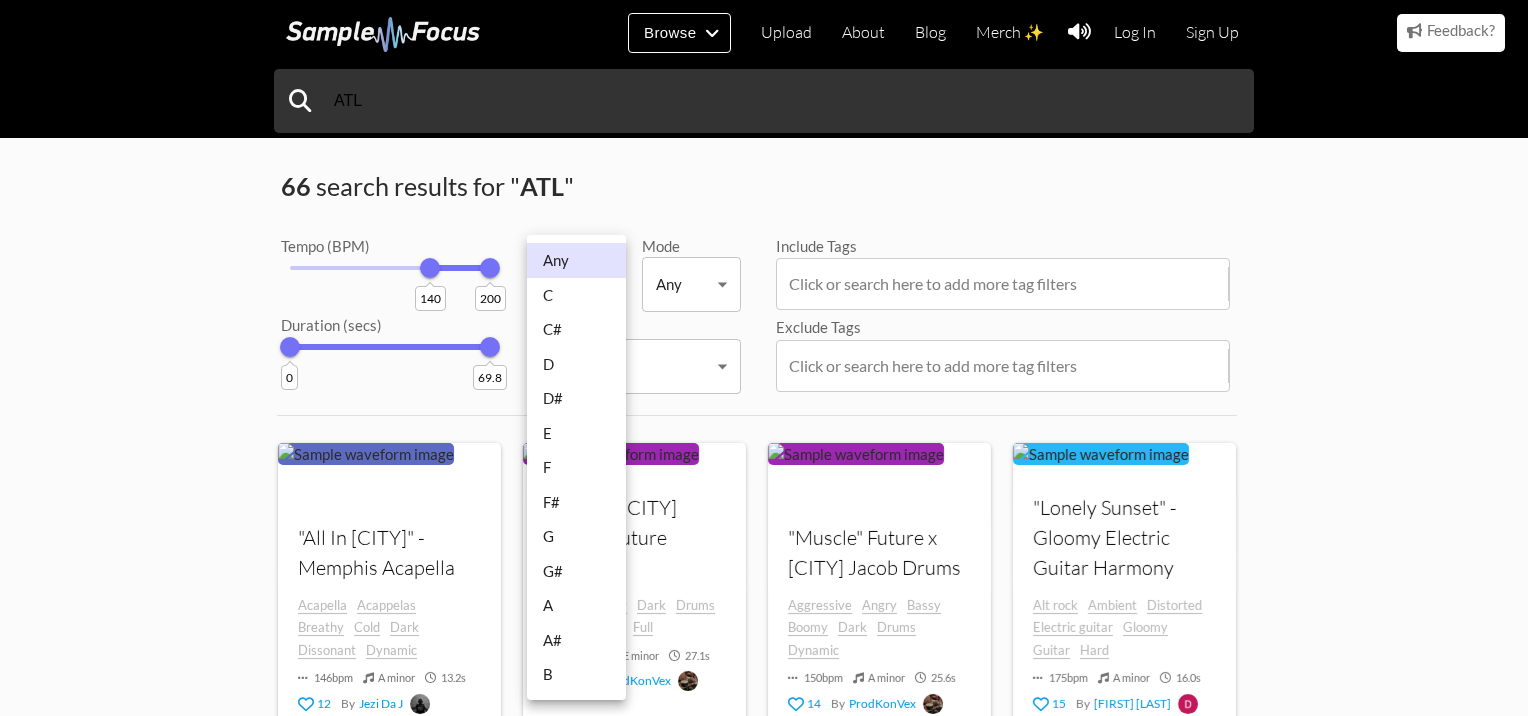 drag, startPoint x: 576, startPoint y: 280, endPoint x: 560, endPoint y: 616, distance: 336.38074 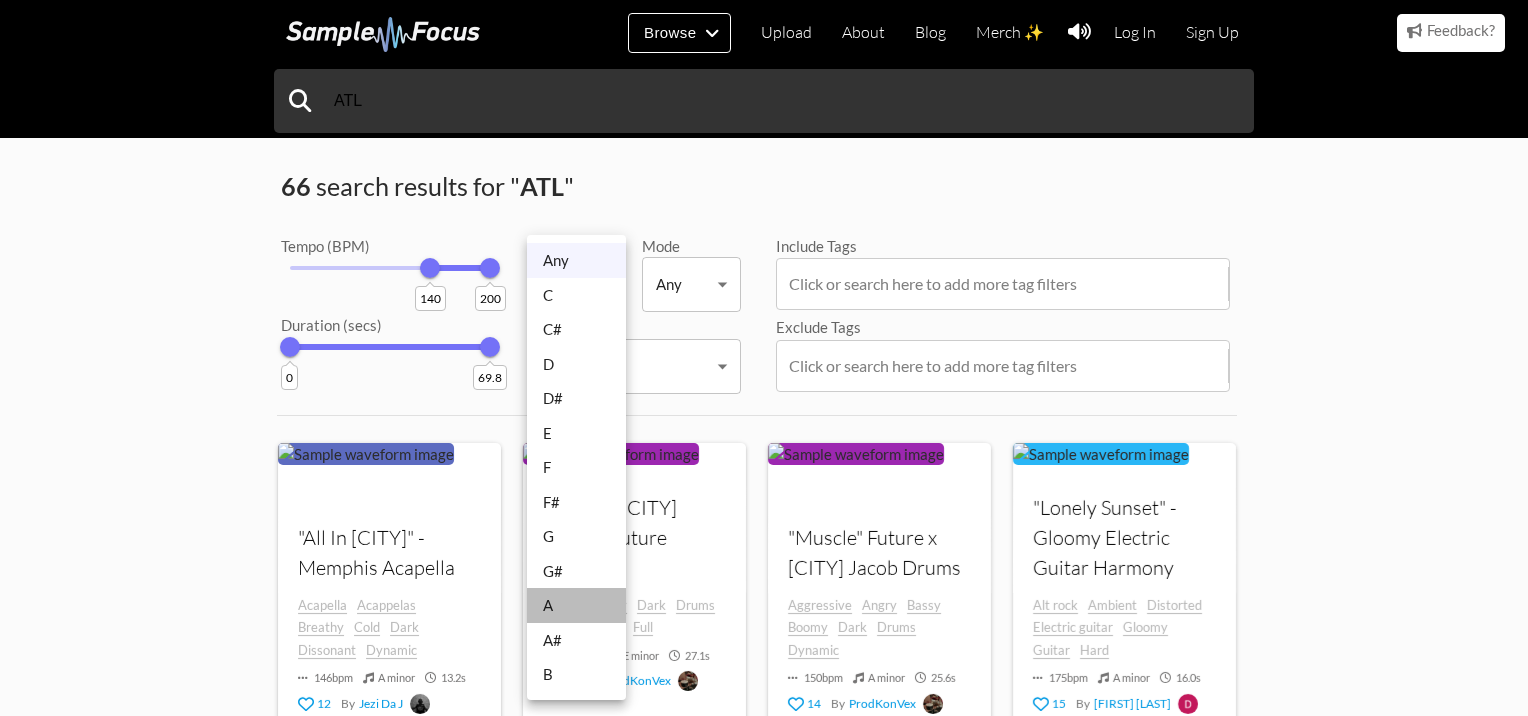 click on "A" at bounding box center (576, 605) 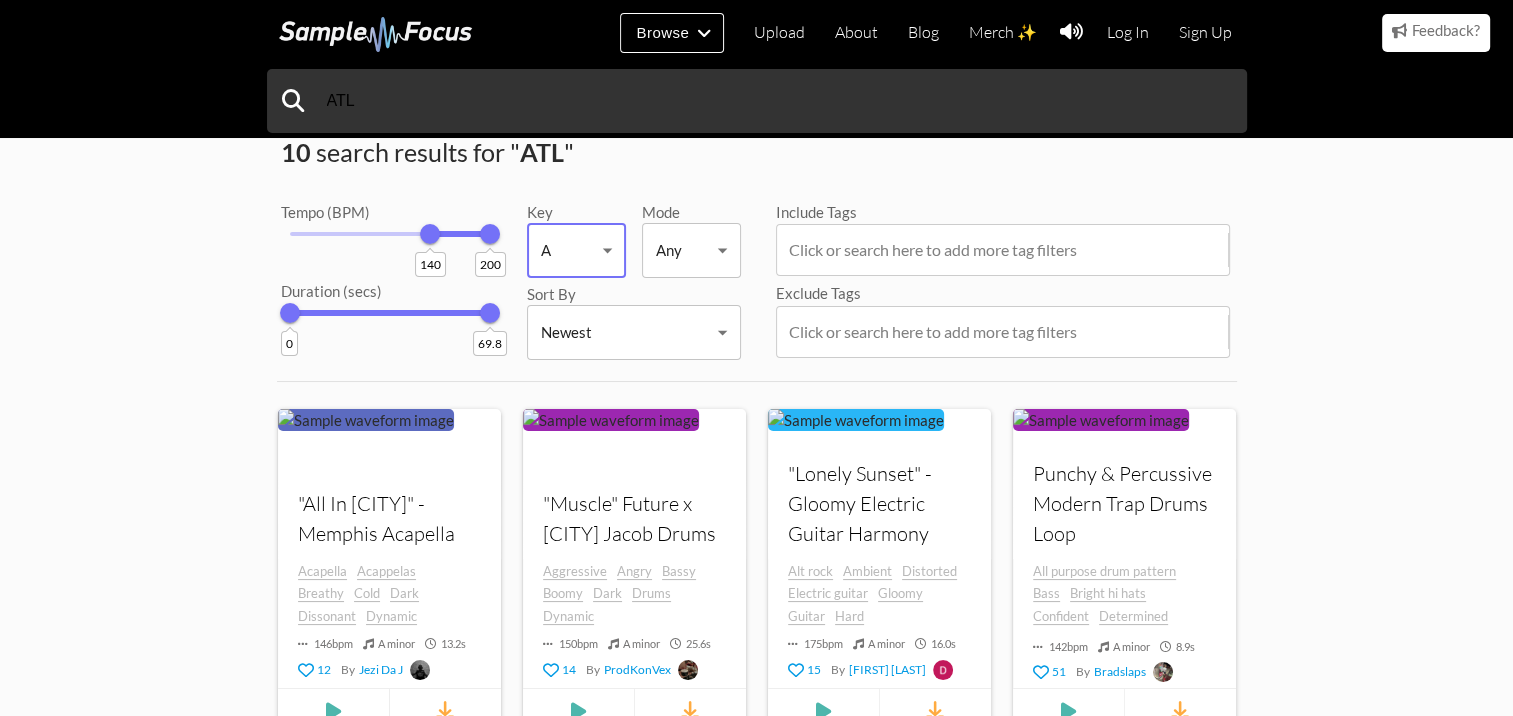 scroll, scrollTop: 0, scrollLeft: 0, axis: both 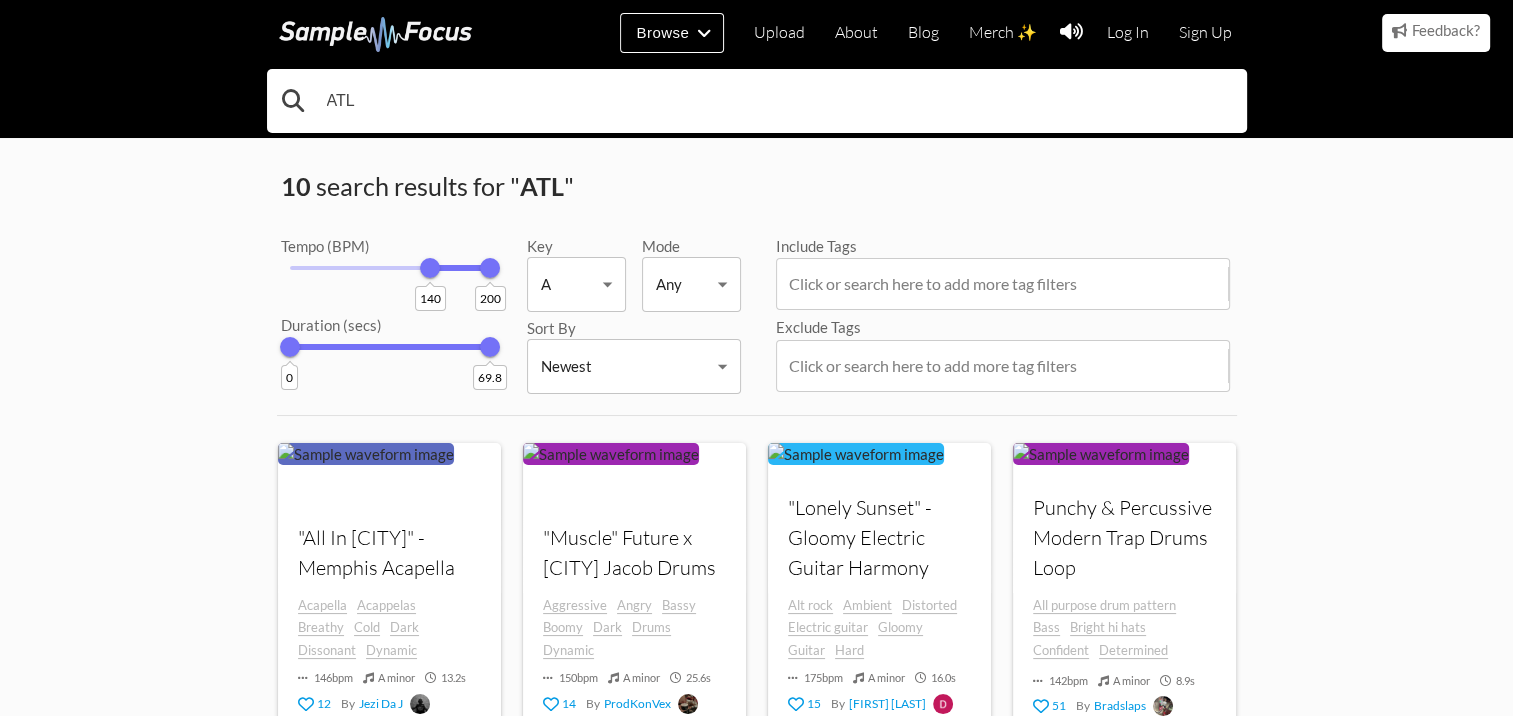 click on "ATL" at bounding box center (757, 101) 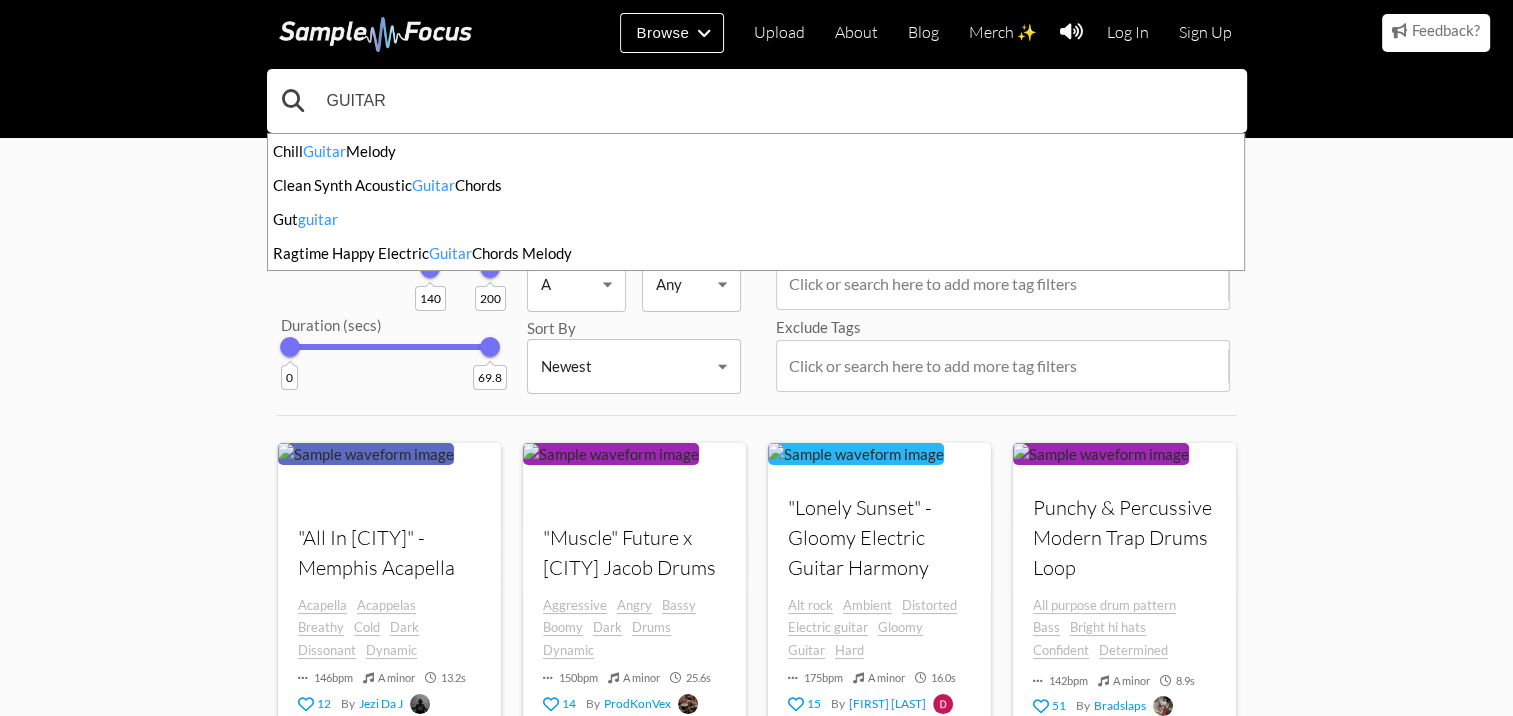 type on "GUITAR" 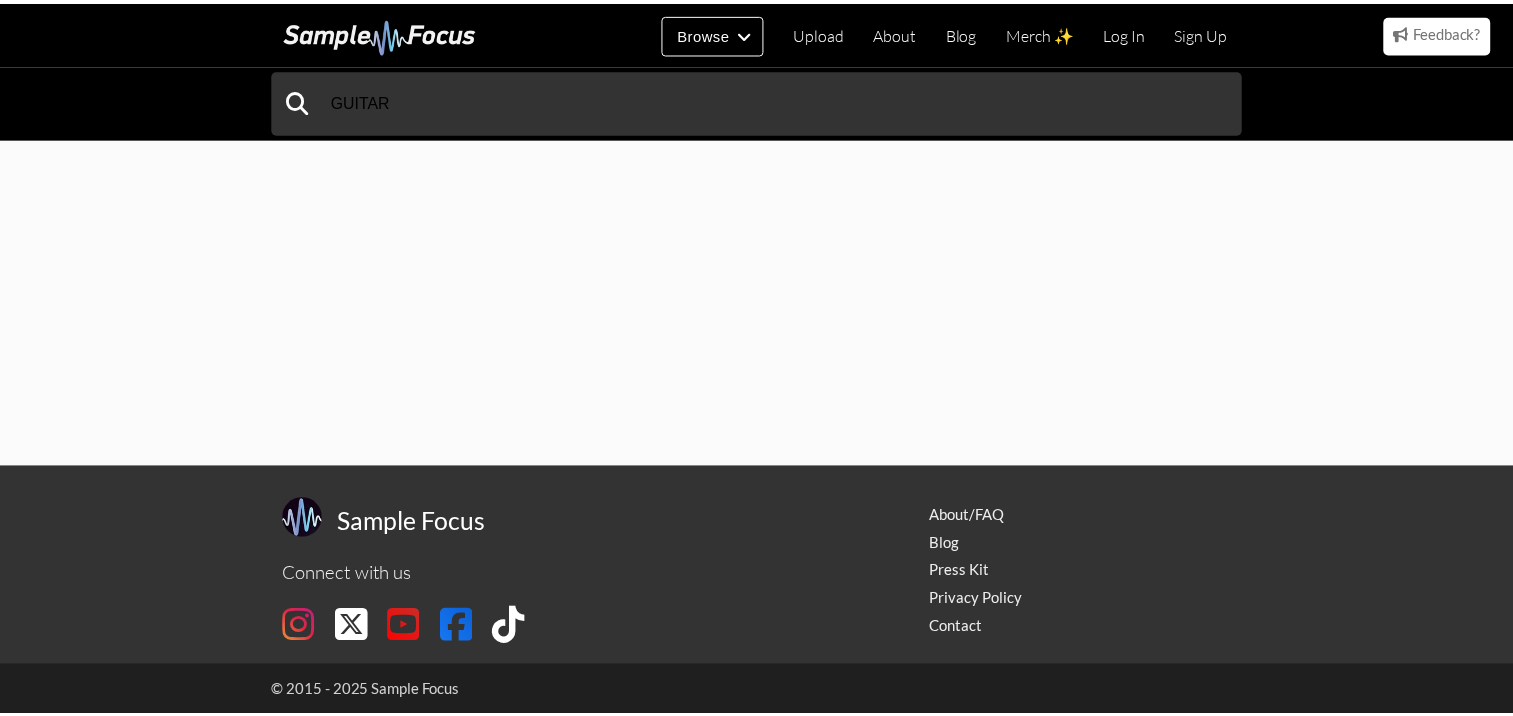 scroll, scrollTop: 0, scrollLeft: 0, axis: both 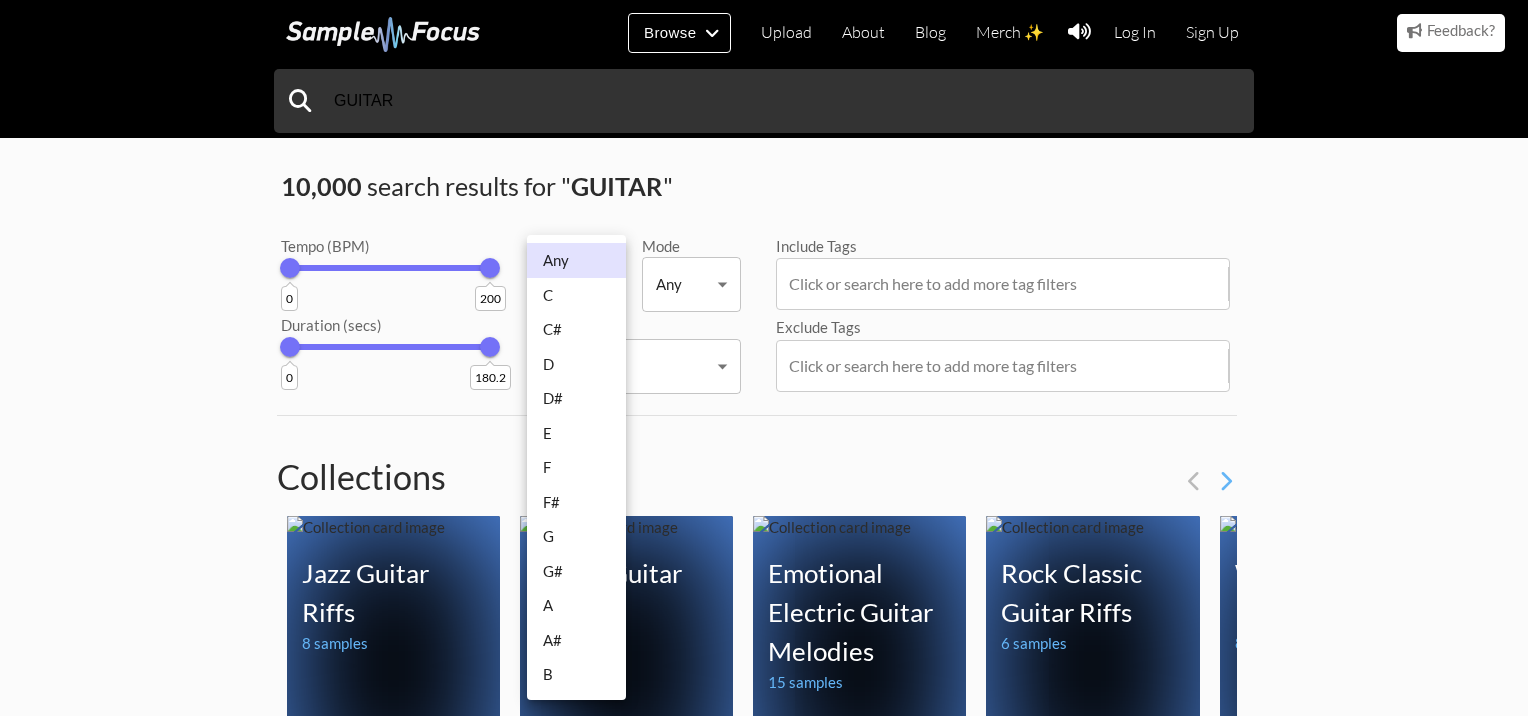 click on "Browse
Upload
About
Blog
Merch ✨
Log In
Sign Up
Categories
Tags
Collections
Upload
About
Blog
Merch ✨
Log In
Sign Up
GUITAR
10,000    search results for " GUITAR " Tempo (BPM) 0 200 Duration (secs) 0 180.2 Key Any Any ​ Mode Any Any ​ Sort By Newest Newest ​ Include Tags Click or search here to add more tag filters Exclude Tags Click or search here to add more tag filters Collections Jazz Guitar Riffs 8 samples audio +  5" at bounding box center [764, 1480] 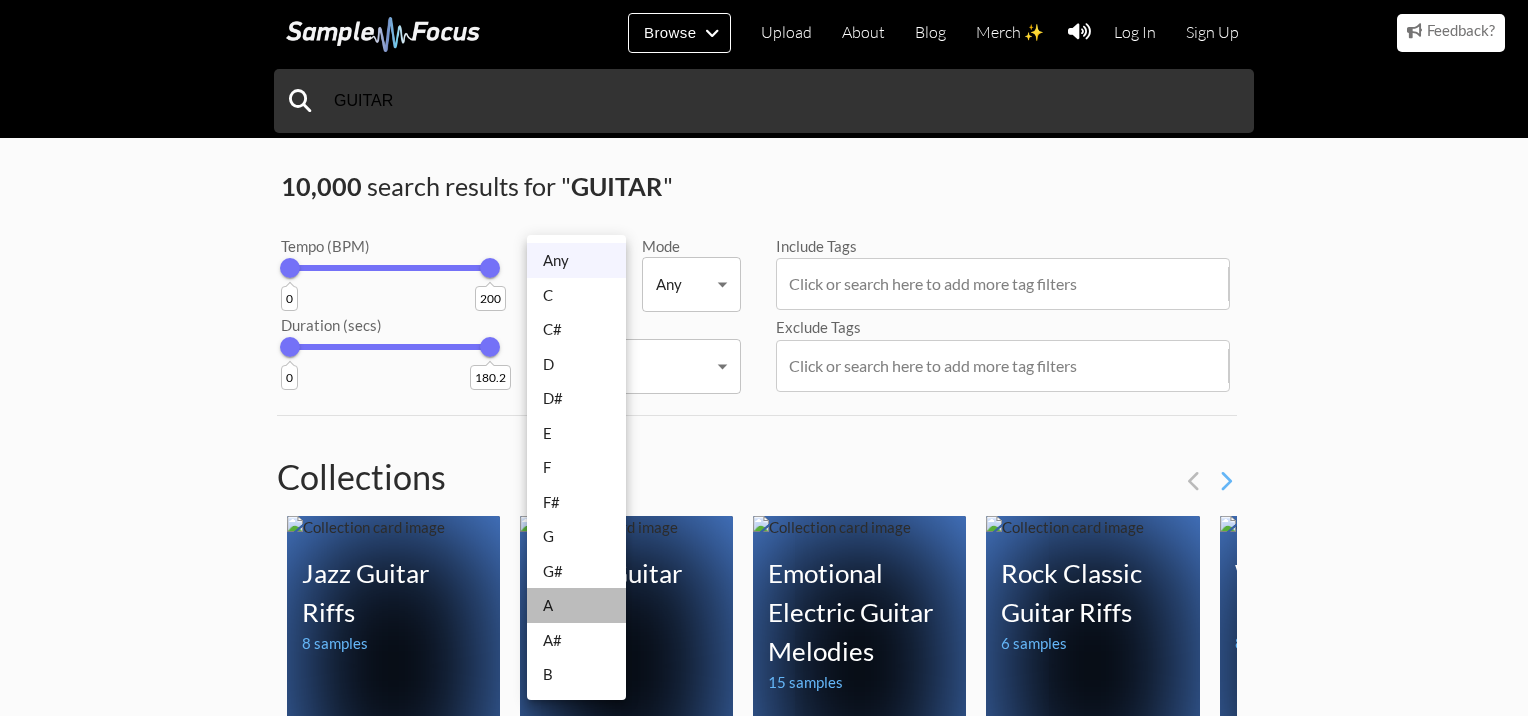 click on "A" at bounding box center [576, 605] 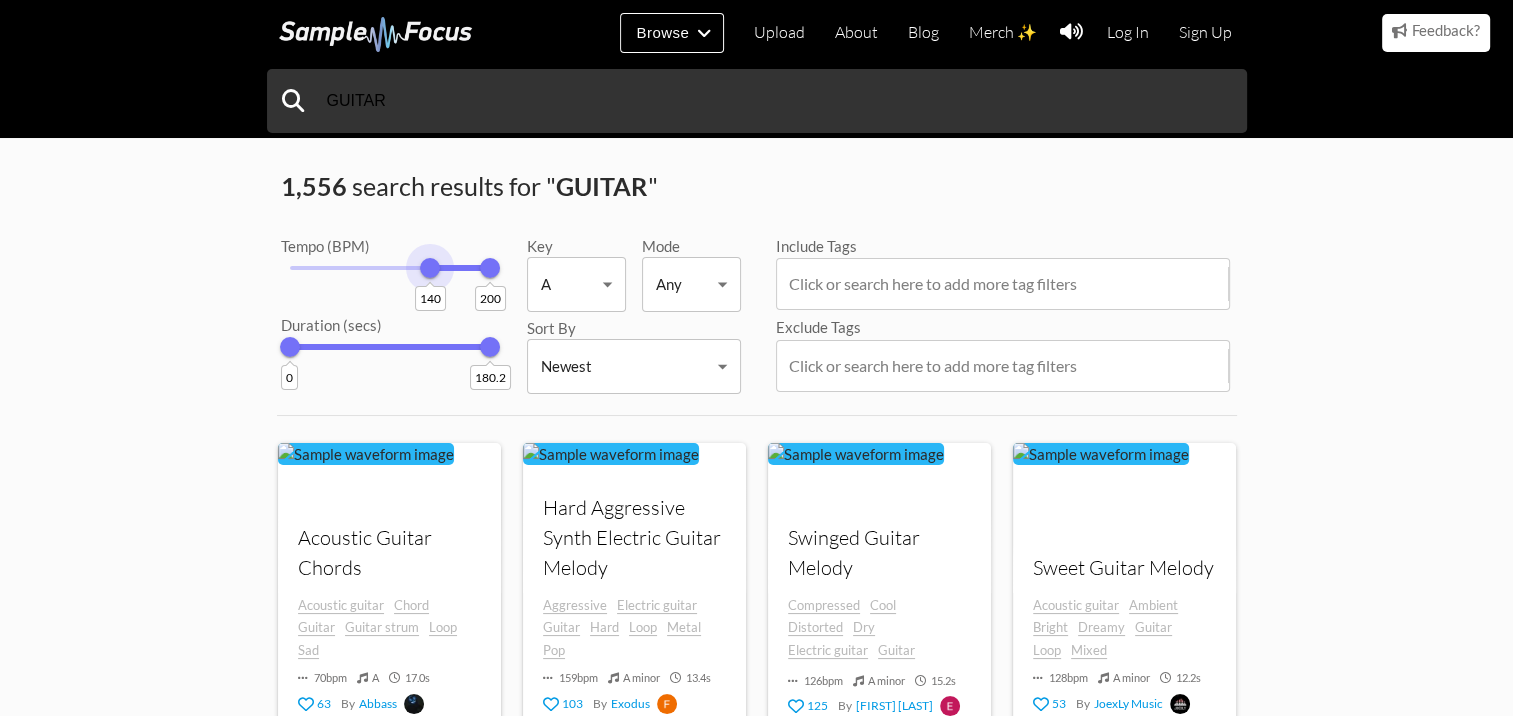 drag, startPoint x: 293, startPoint y: 260, endPoint x: 430, endPoint y: 343, distance: 160.18115 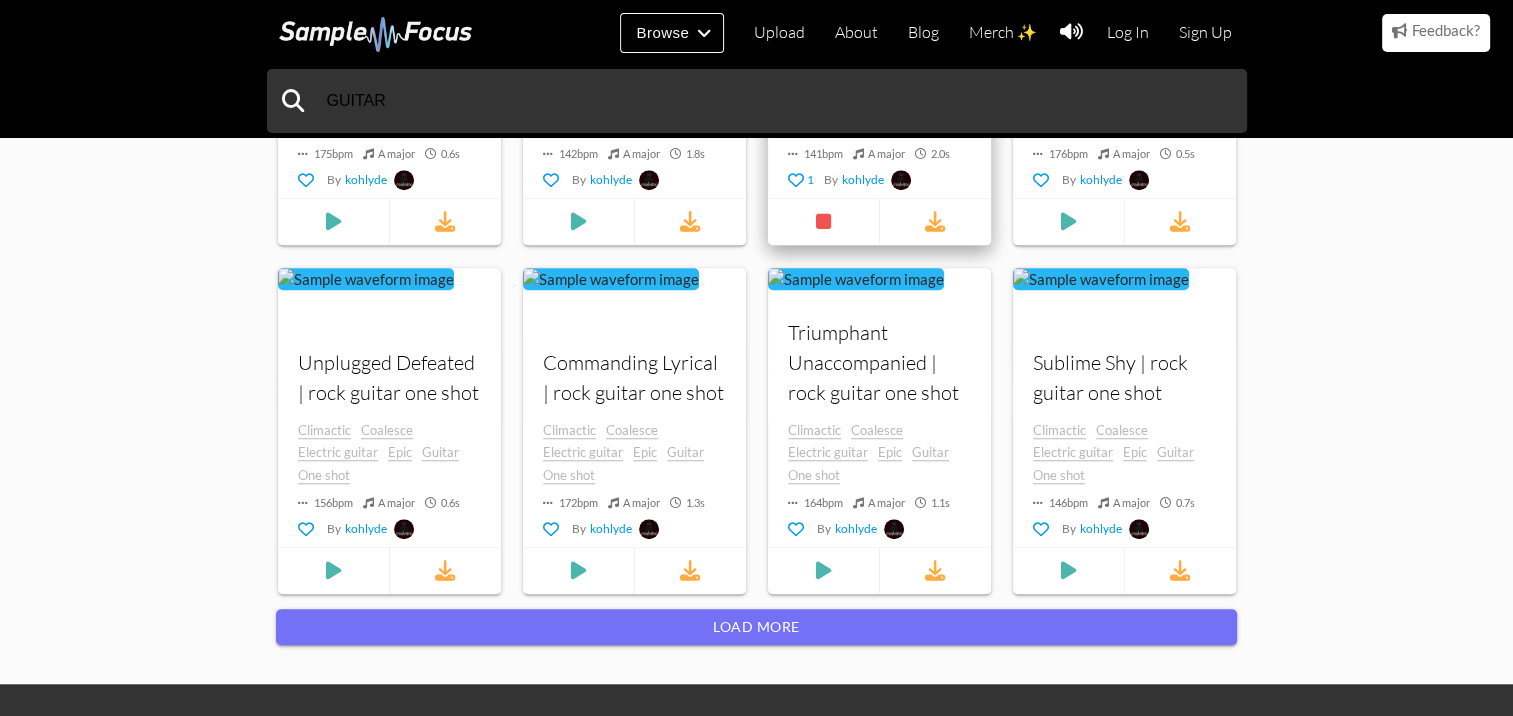 scroll, scrollTop: 1578, scrollLeft: 0, axis: vertical 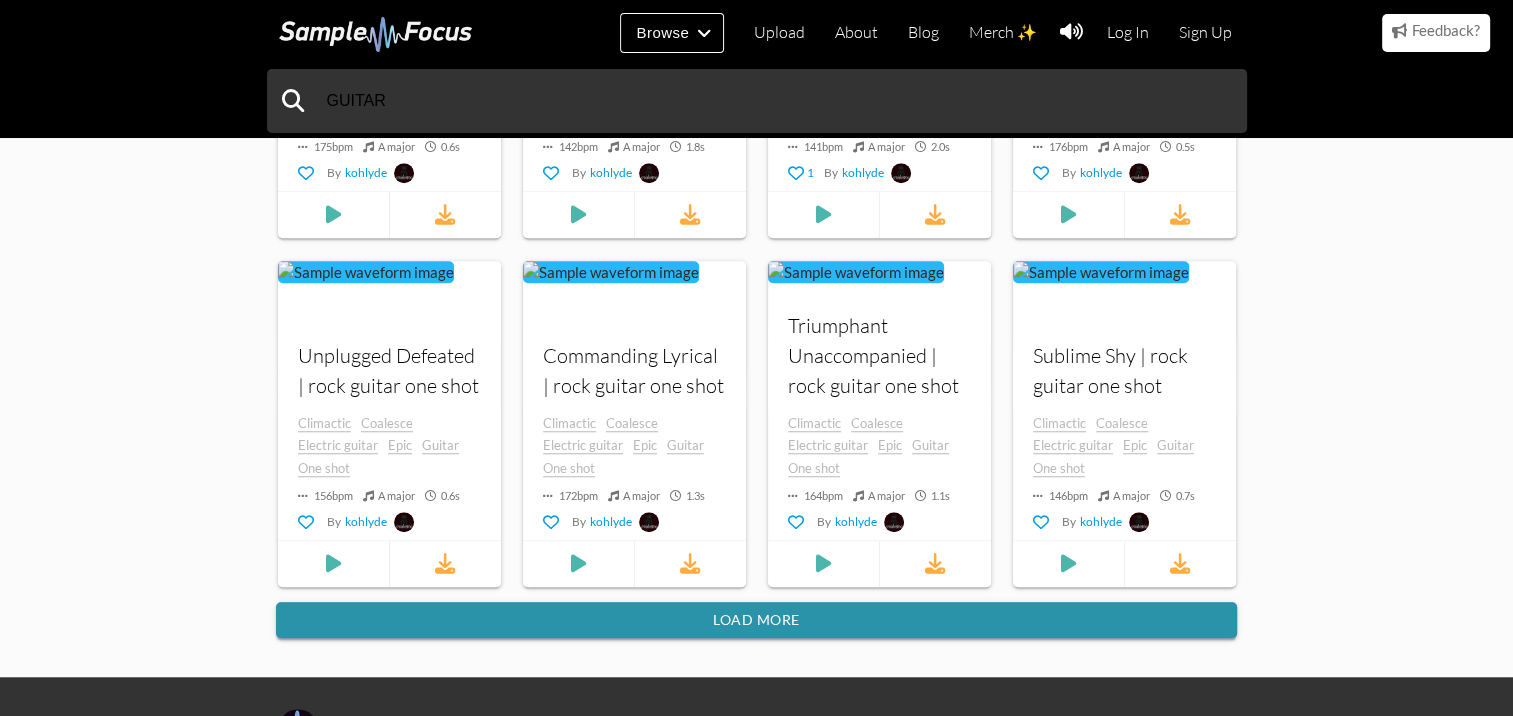 click on "Load more" at bounding box center (756, 620) 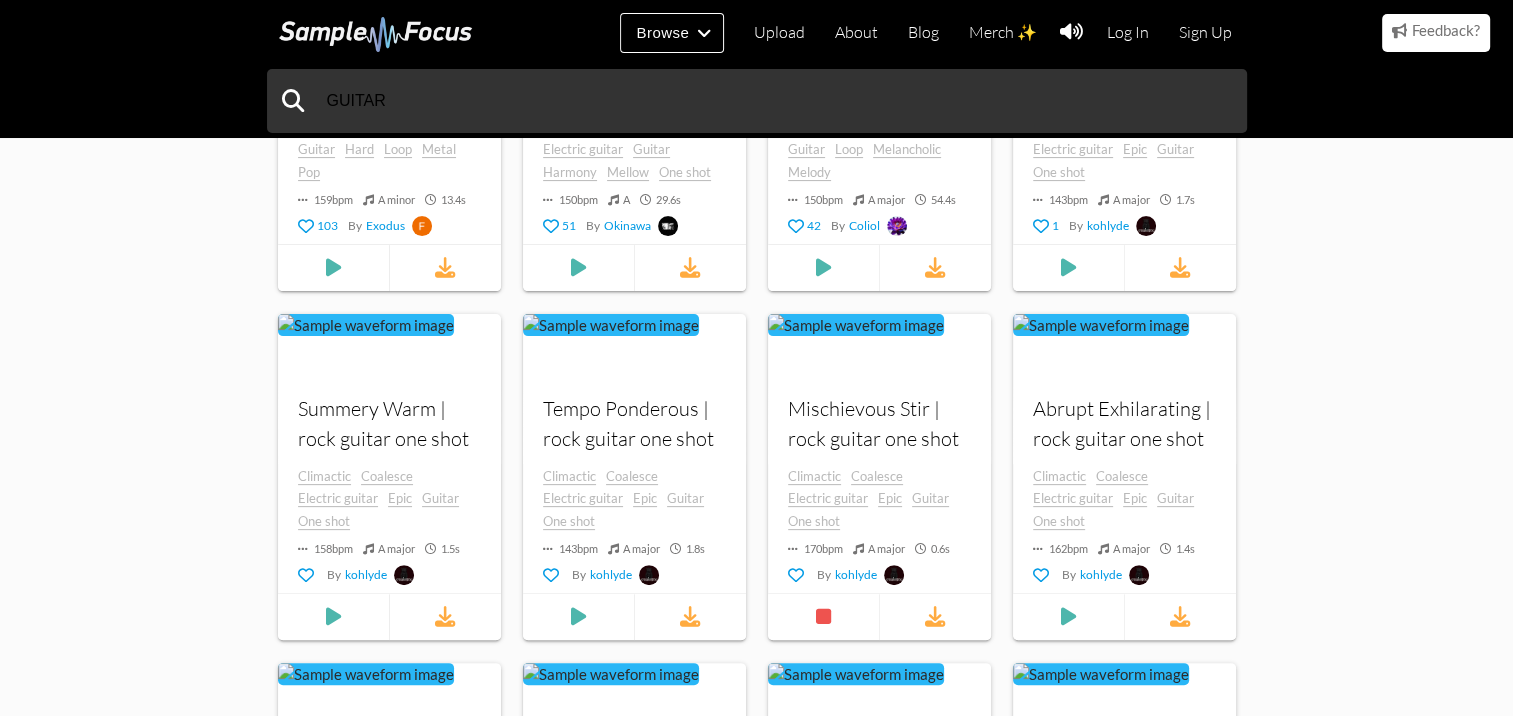 scroll, scrollTop: 0, scrollLeft: 0, axis: both 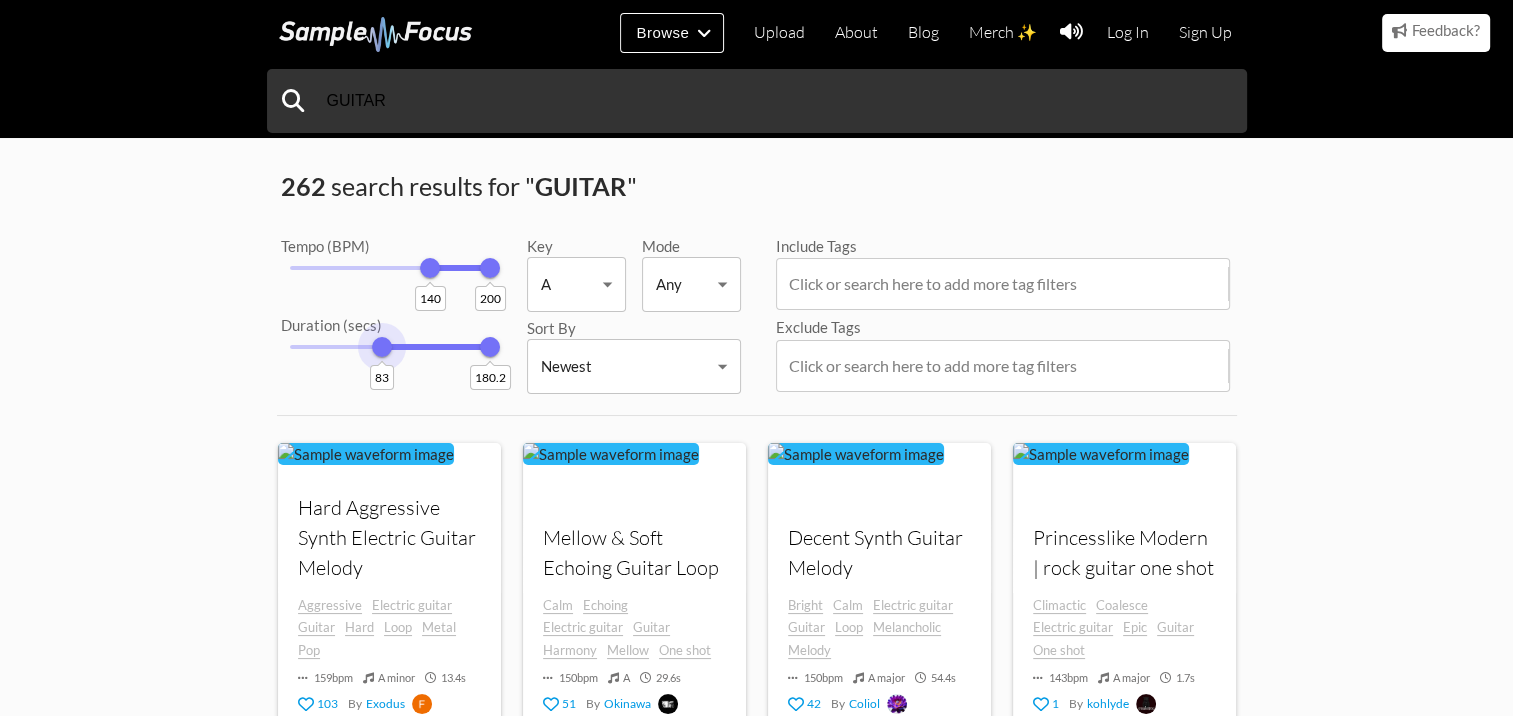 click on "83 180.2" at bounding box center [390, 268] 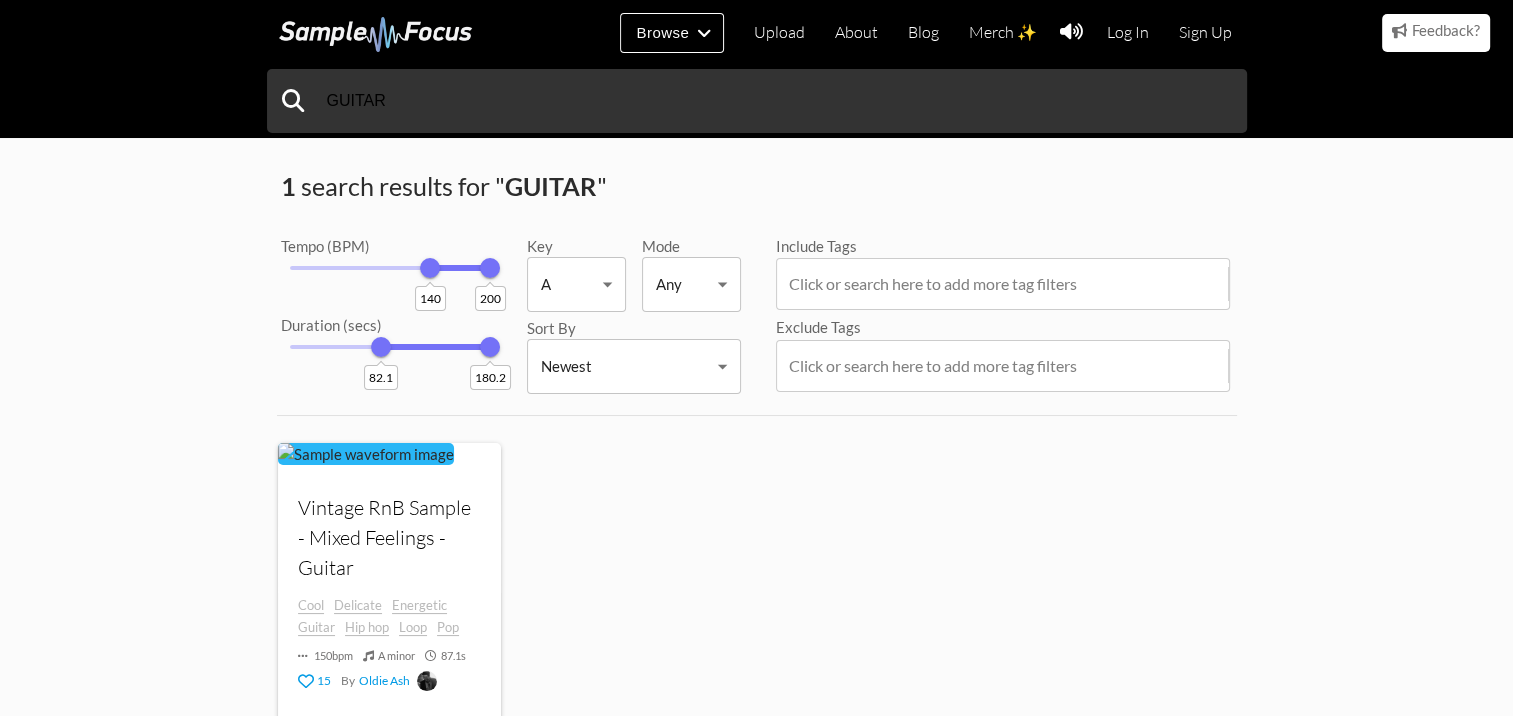 click on "82.1" at bounding box center [381, 347] 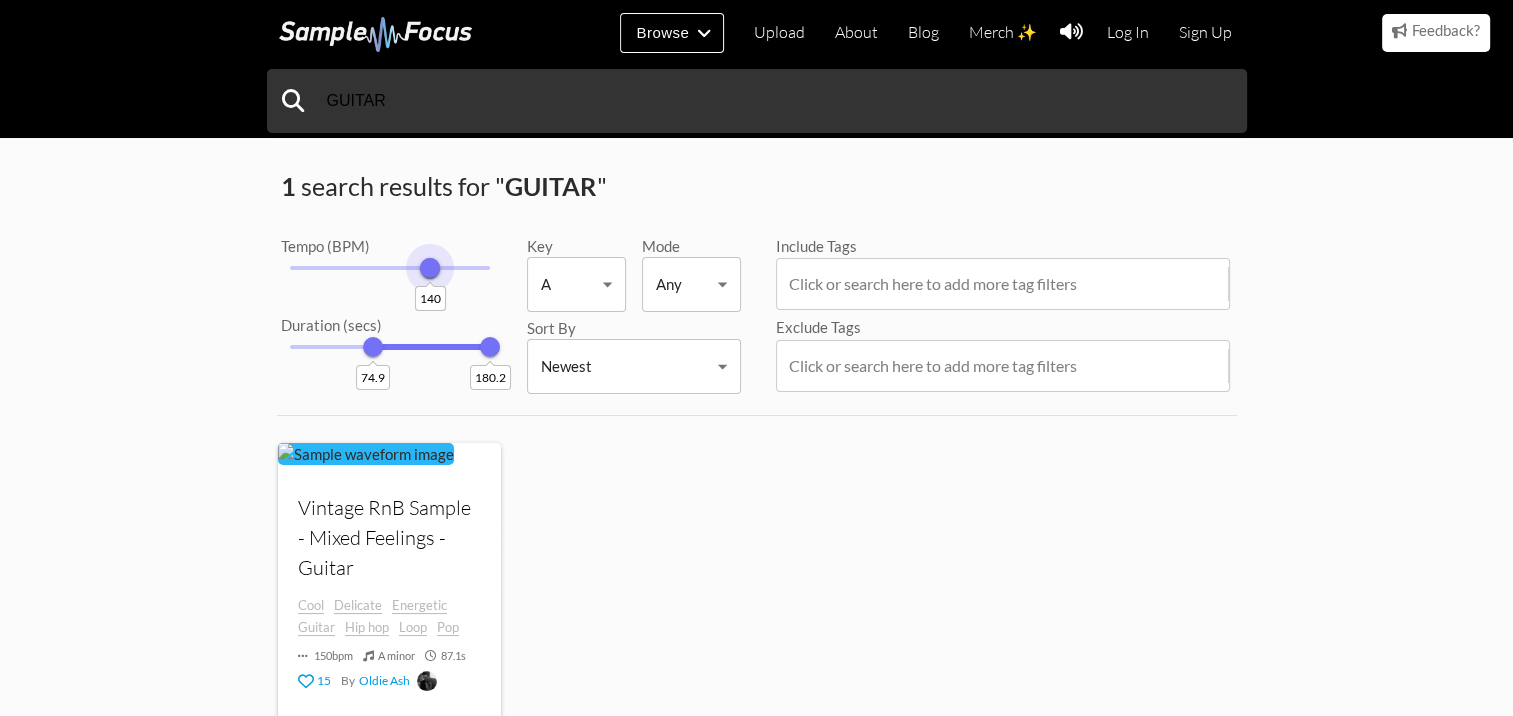 drag, startPoint x: 483, startPoint y: 271, endPoint x: 430, endPoint y: 328, distance: 77.83315 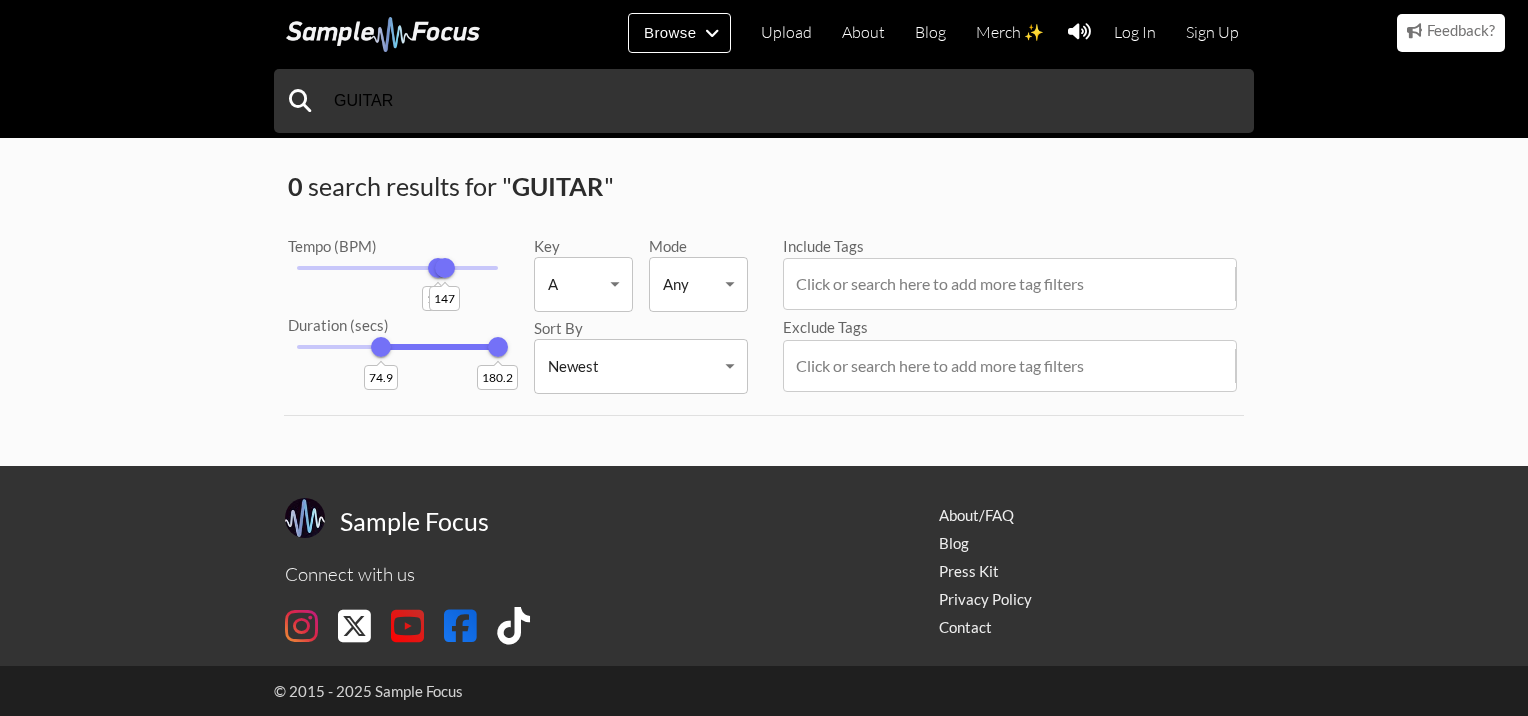 drag, startPoint x: 434, startPoint y: 270, endPoint x: 445, endPoint y: 291, distance: 23.70654 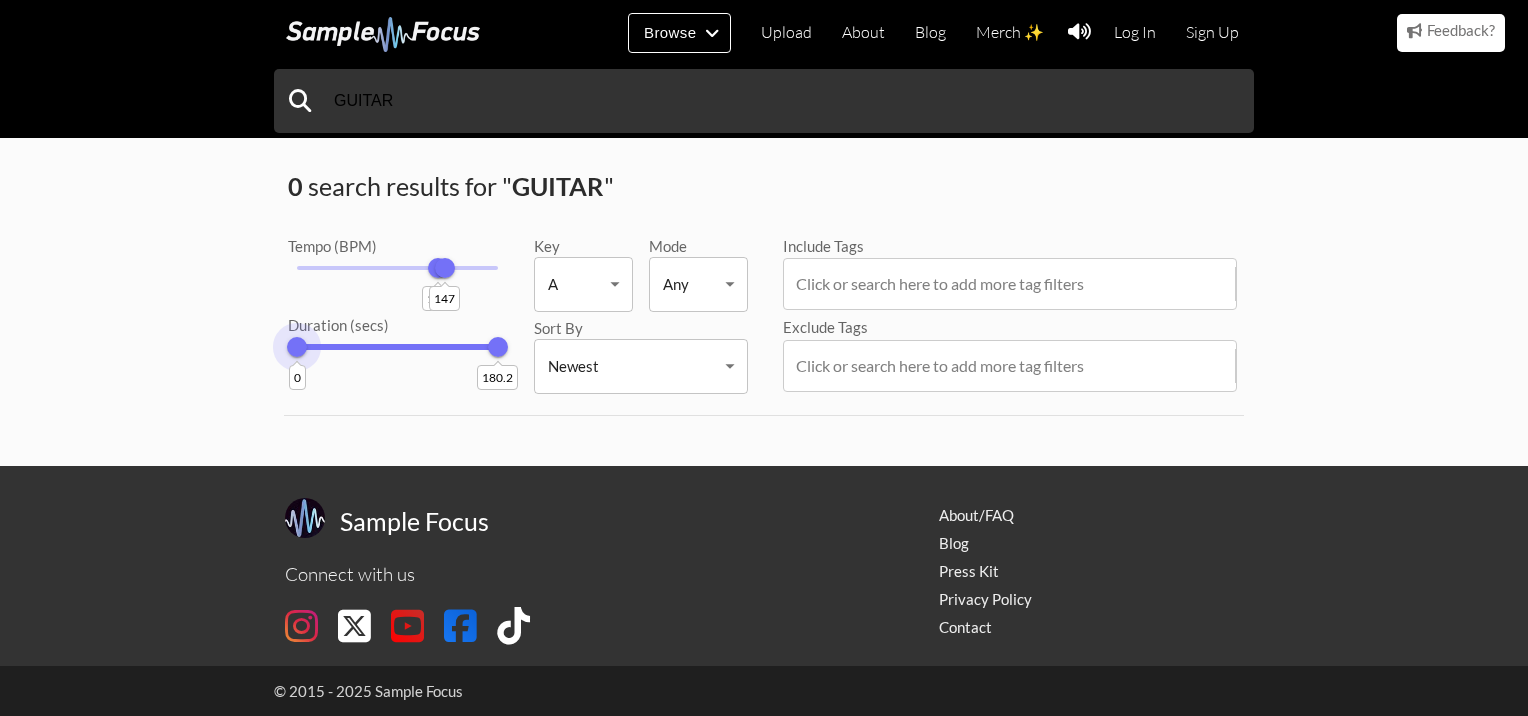 drag, startPoint x: 380, startPoint y: 340, endPoint x: 268, endPoint y: 454, distance: 159.8124 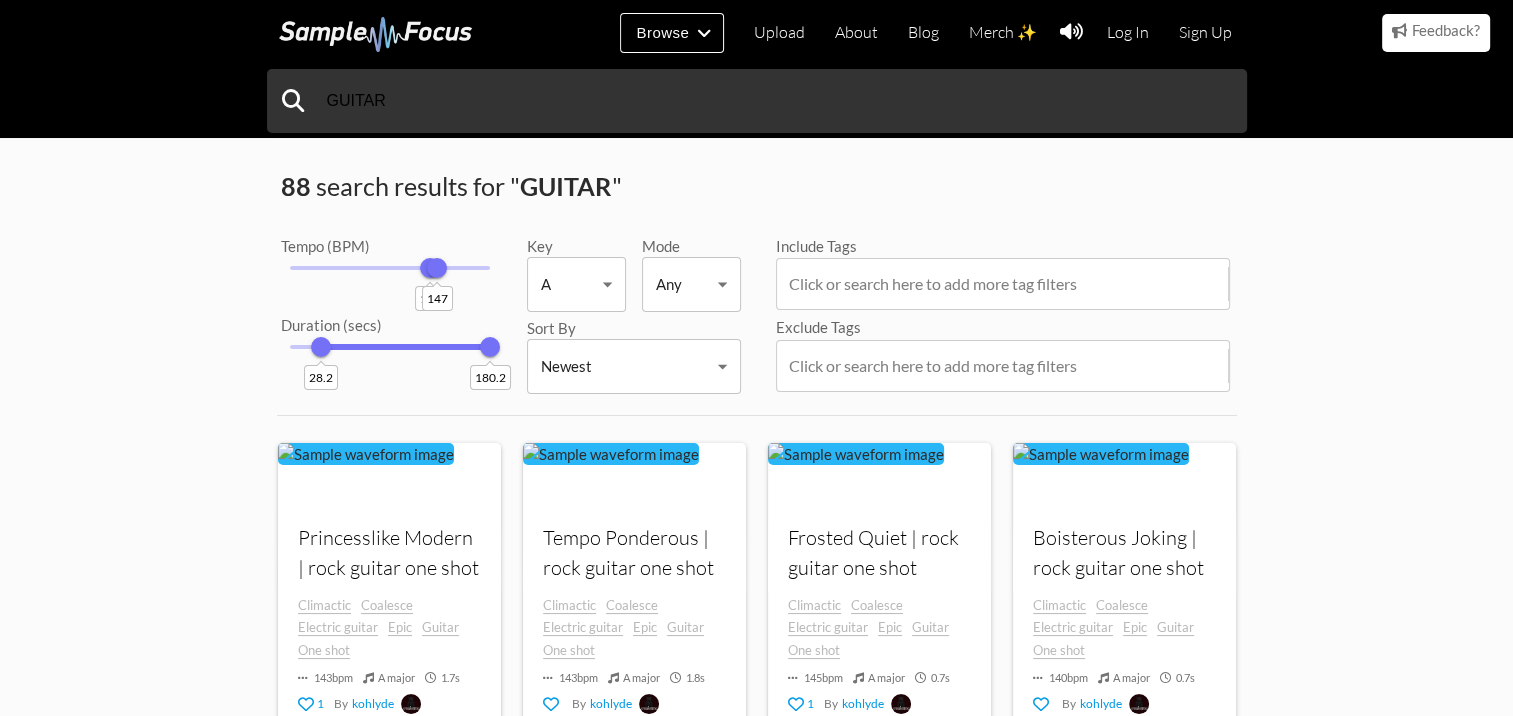 drag, startPoint x: 292, startPoint y: 342, endPoint x: 321, endPoint y: 352, distance: 30.675724 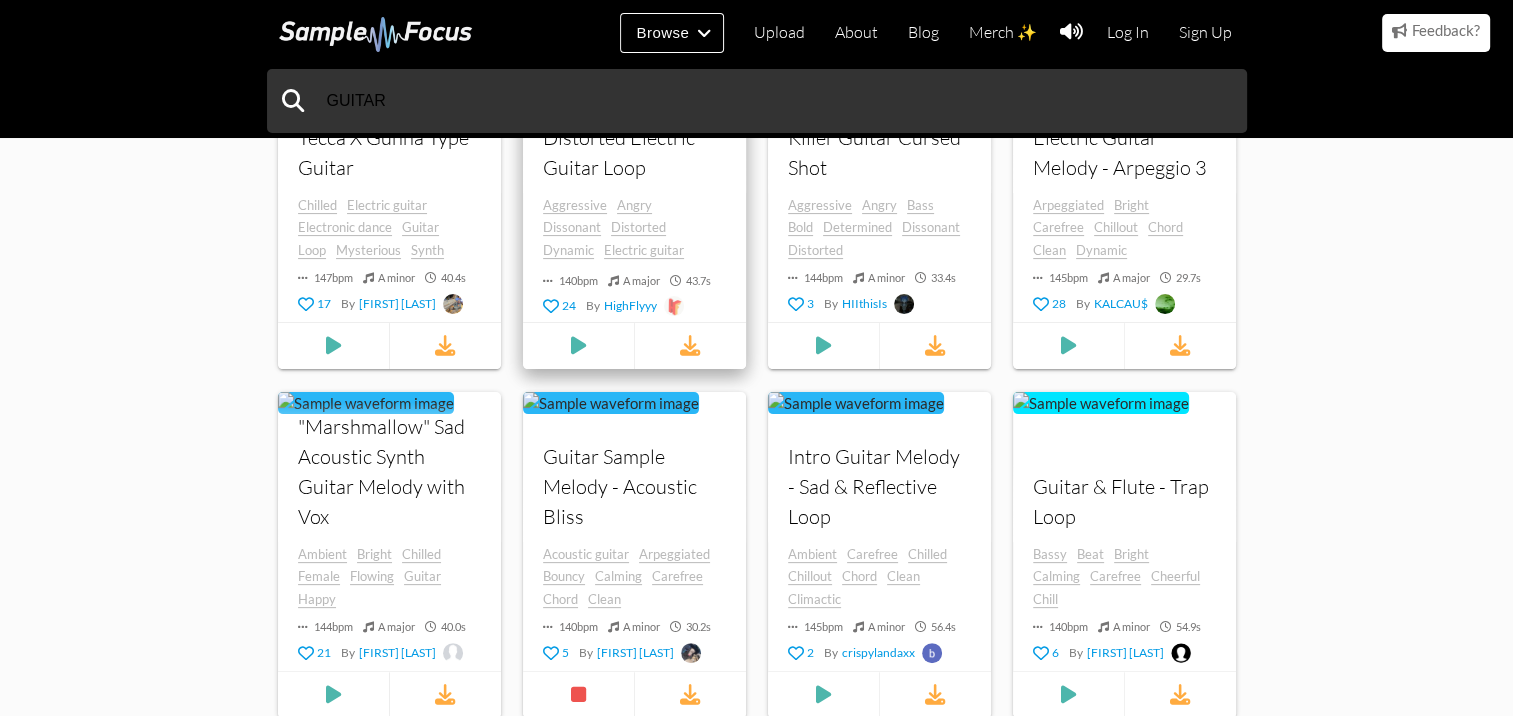 scroll, scrollTop: 404, scrollLeft: 0, axis: vertical 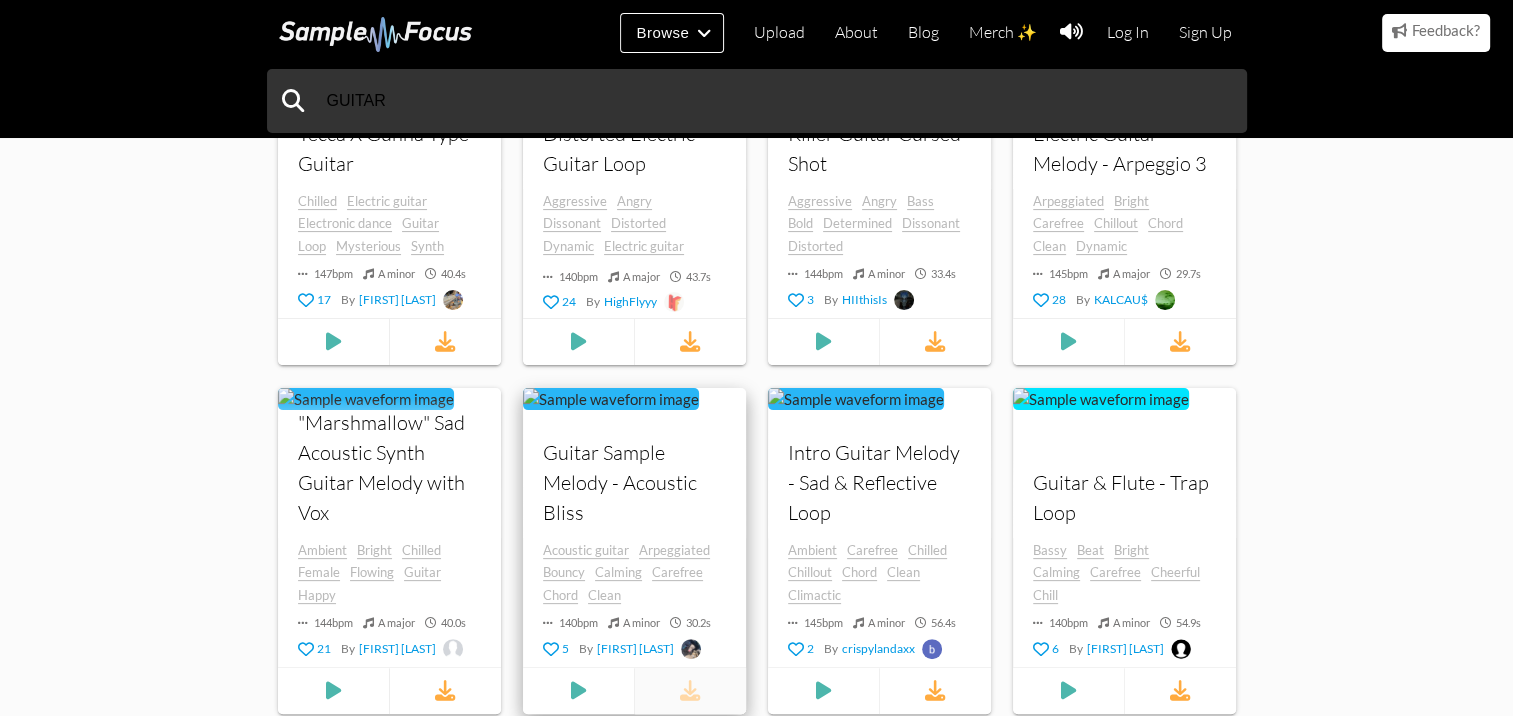 click at bounding box center (689, 690) 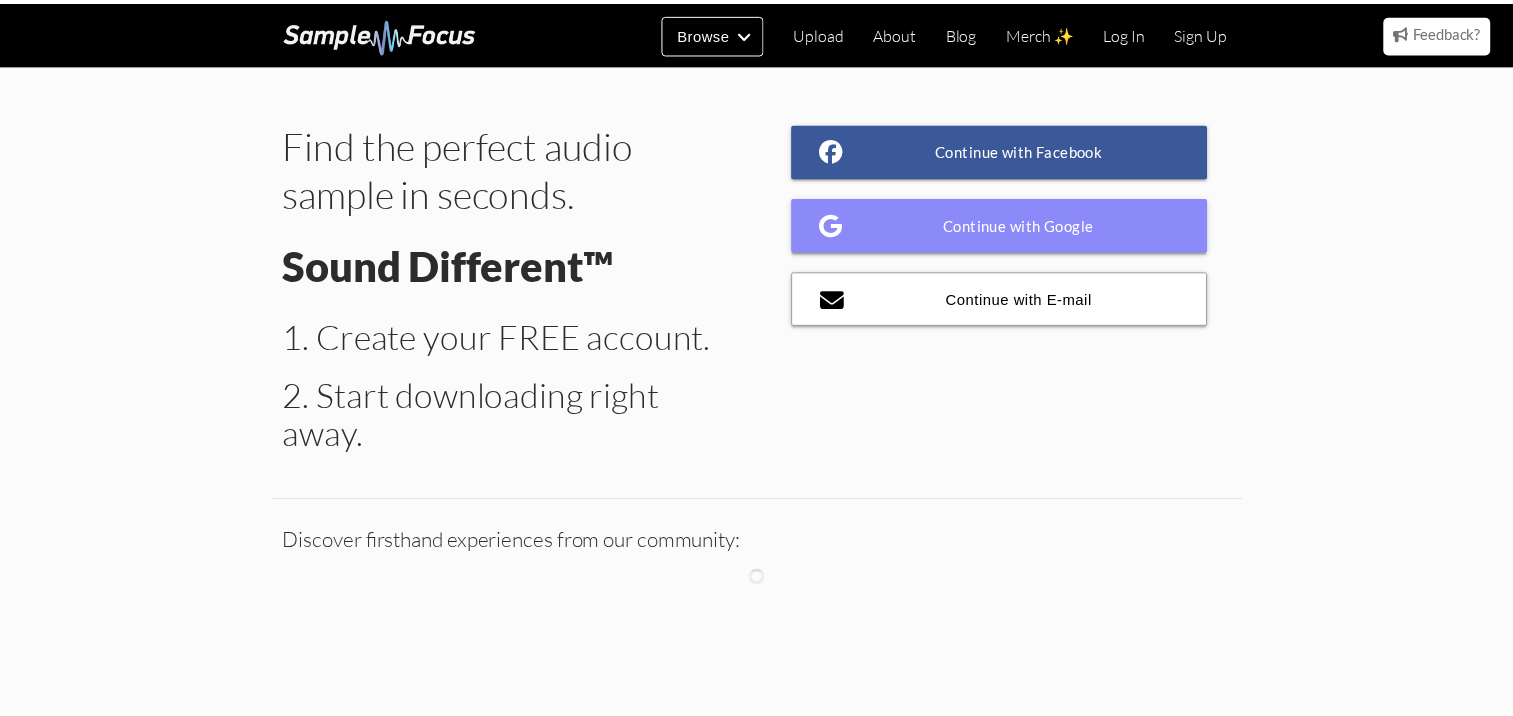 scroll, scrollTop: 0, scrollLeft: 0, axis: both 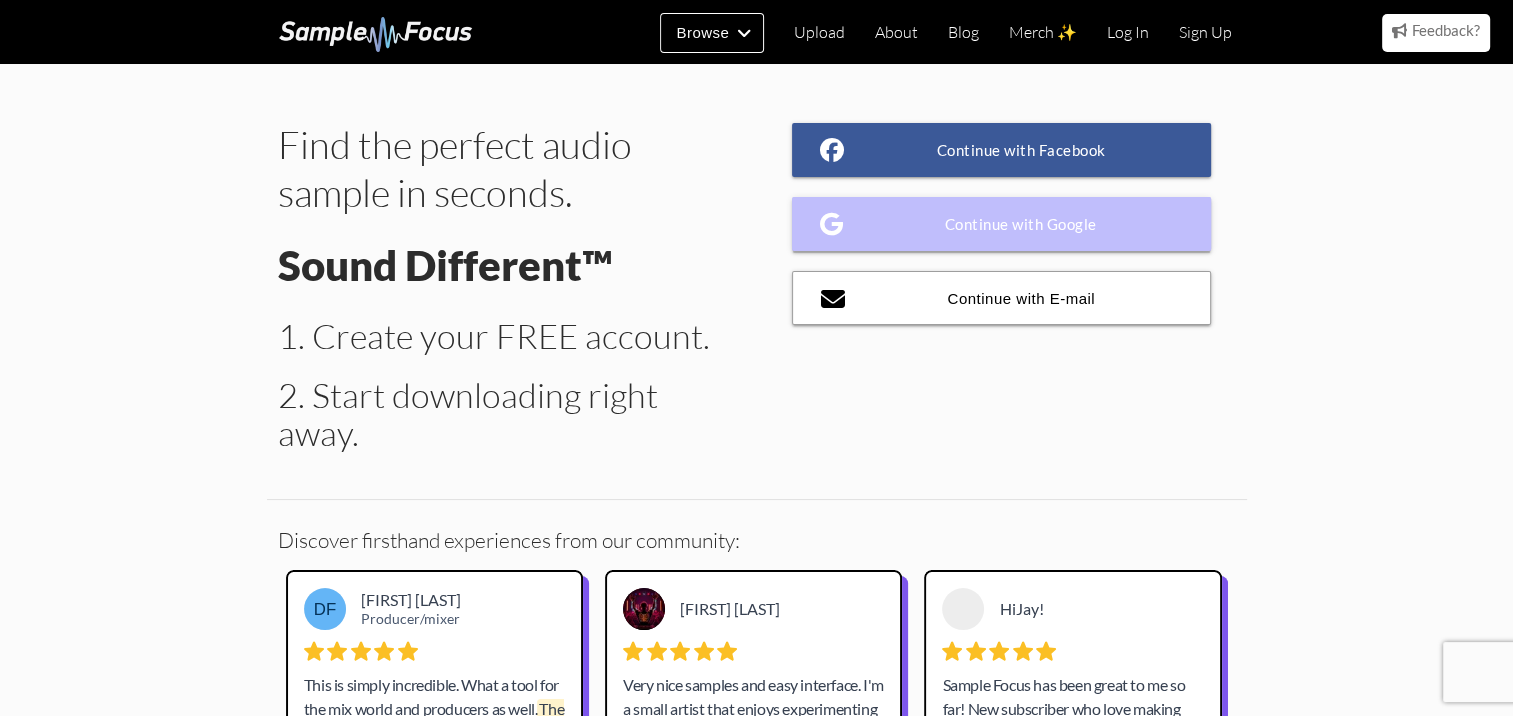 click on "Continue with Google" at bounding box center [1002, 224] 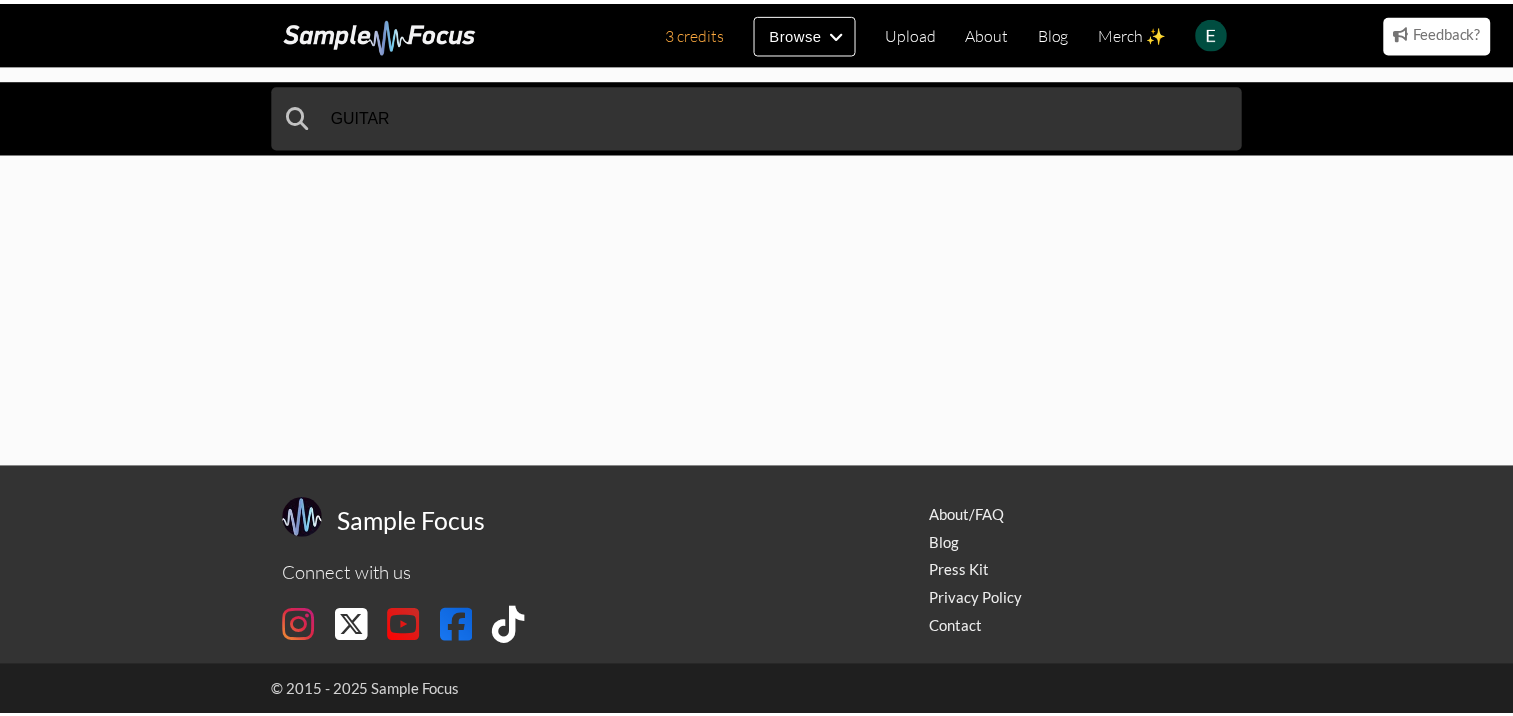 scroll, scrollTop: 0, scrollLeft: 0, axis: both 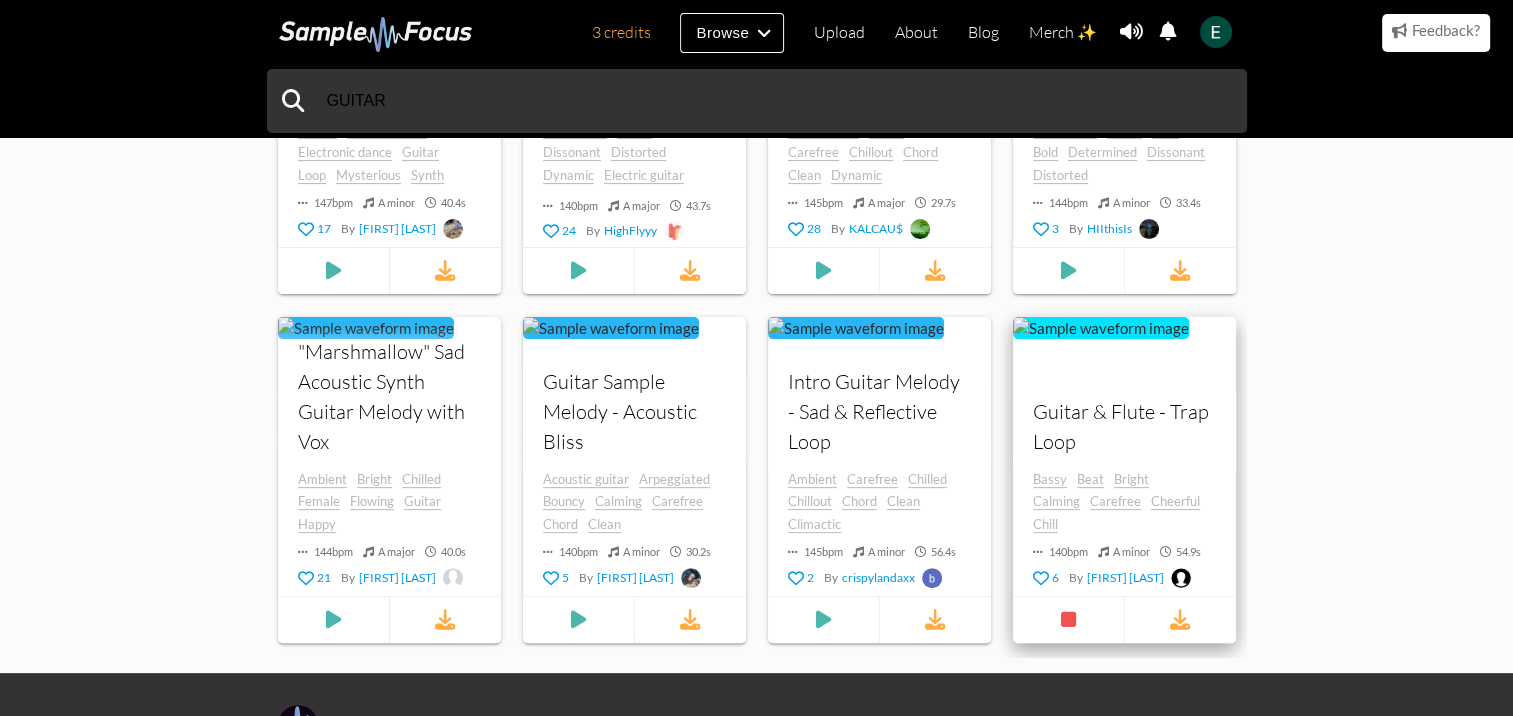 click on "Guitar & Flute -  Trap Loop" at bounding box center [389, 62] 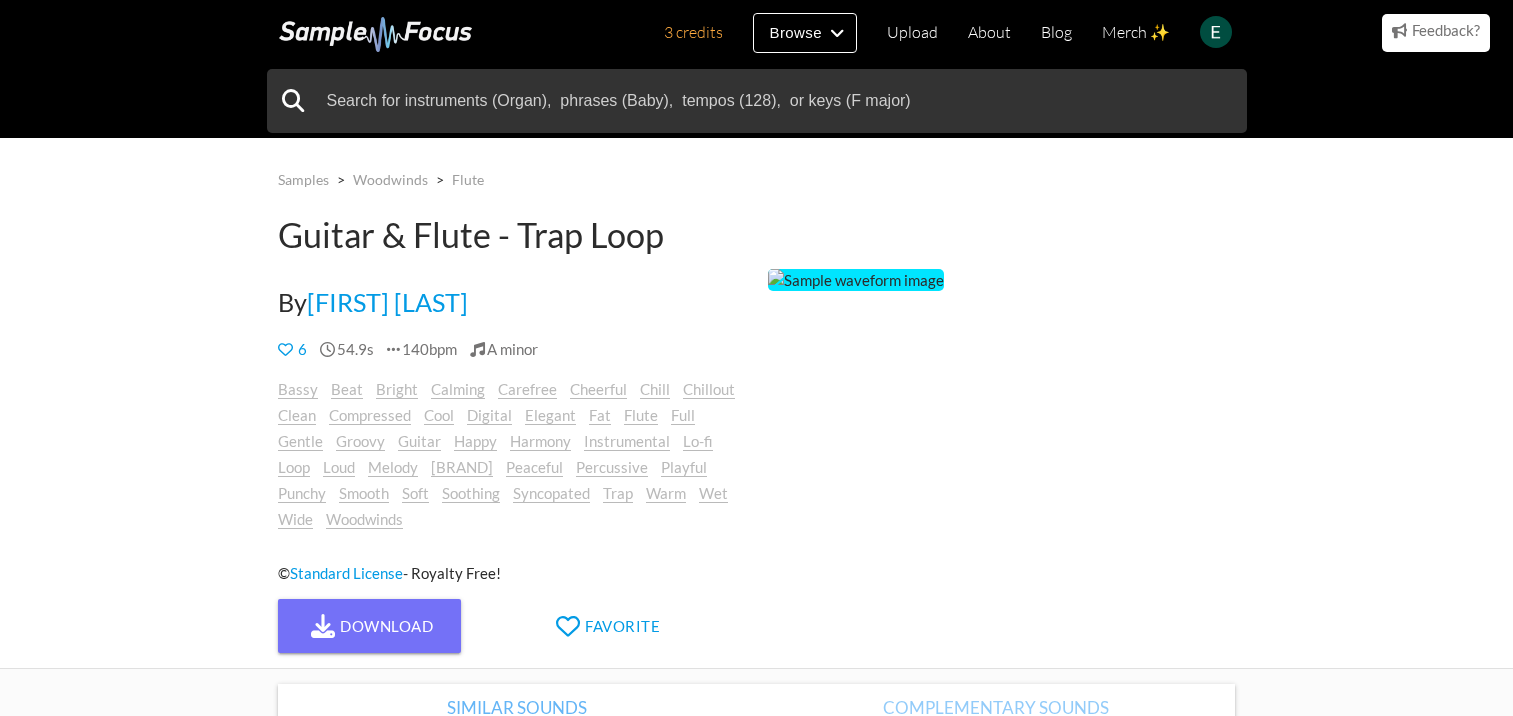scroll, scrollTop: 0, scrollLeft: 0, axis: both 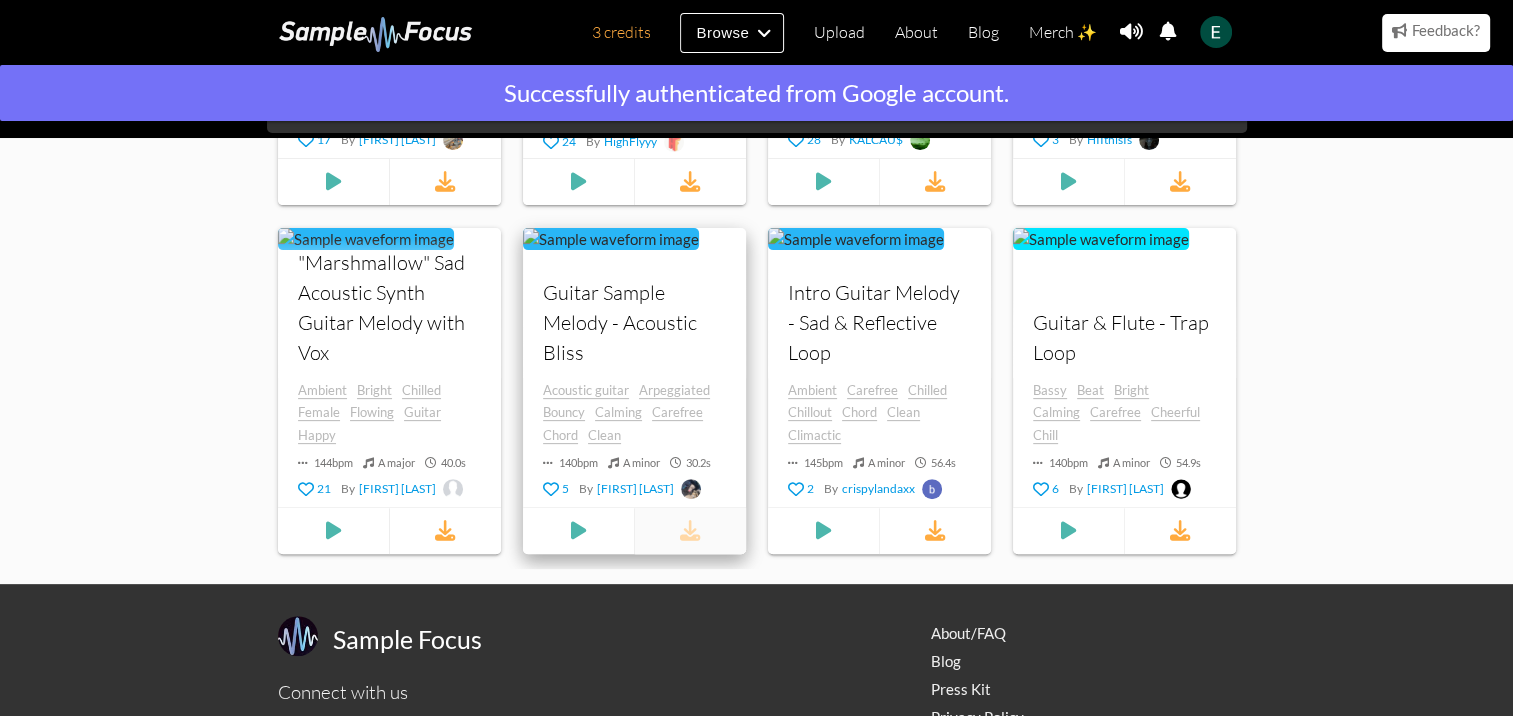 click at bounding box center (689, 530) 